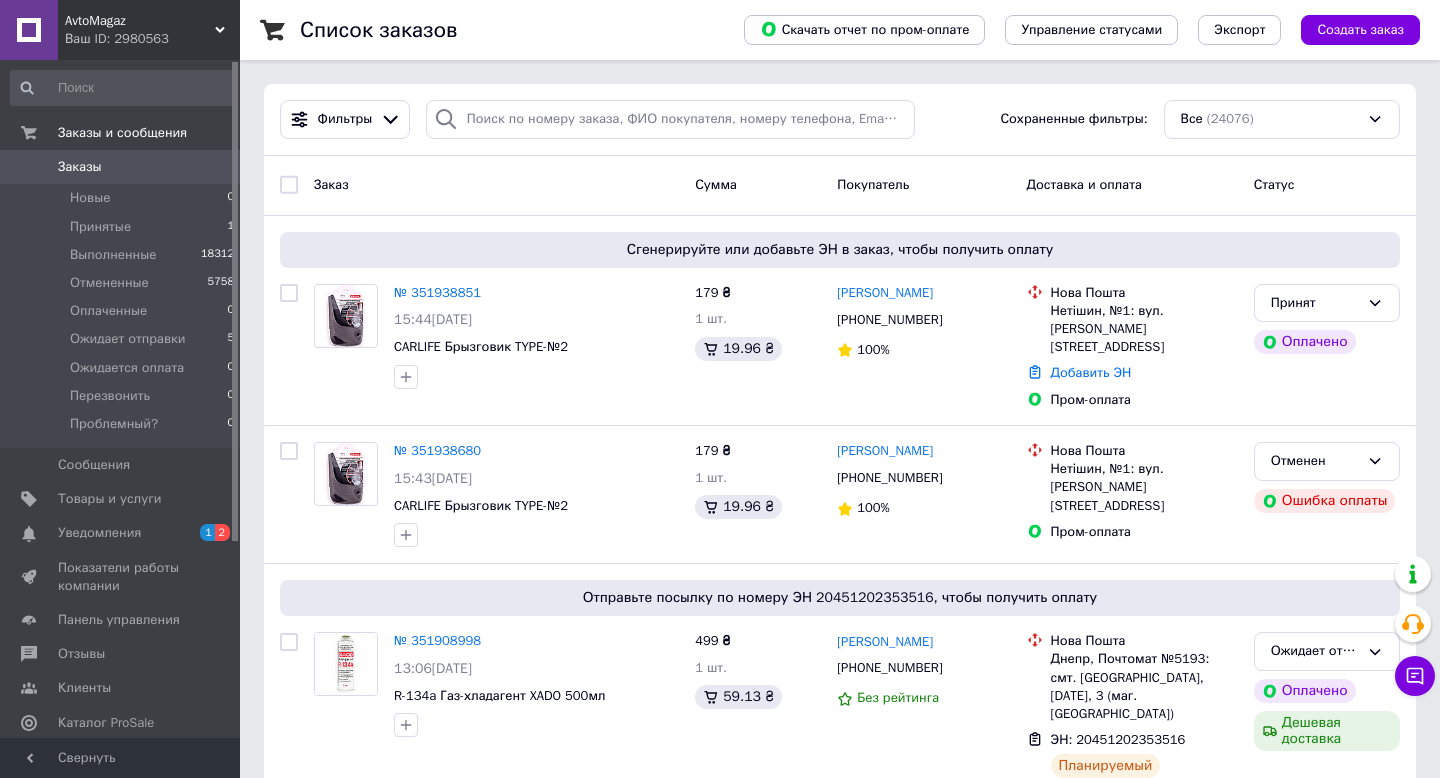 scroll, scrollTop: 0, scrollLeft: 0, axis: both 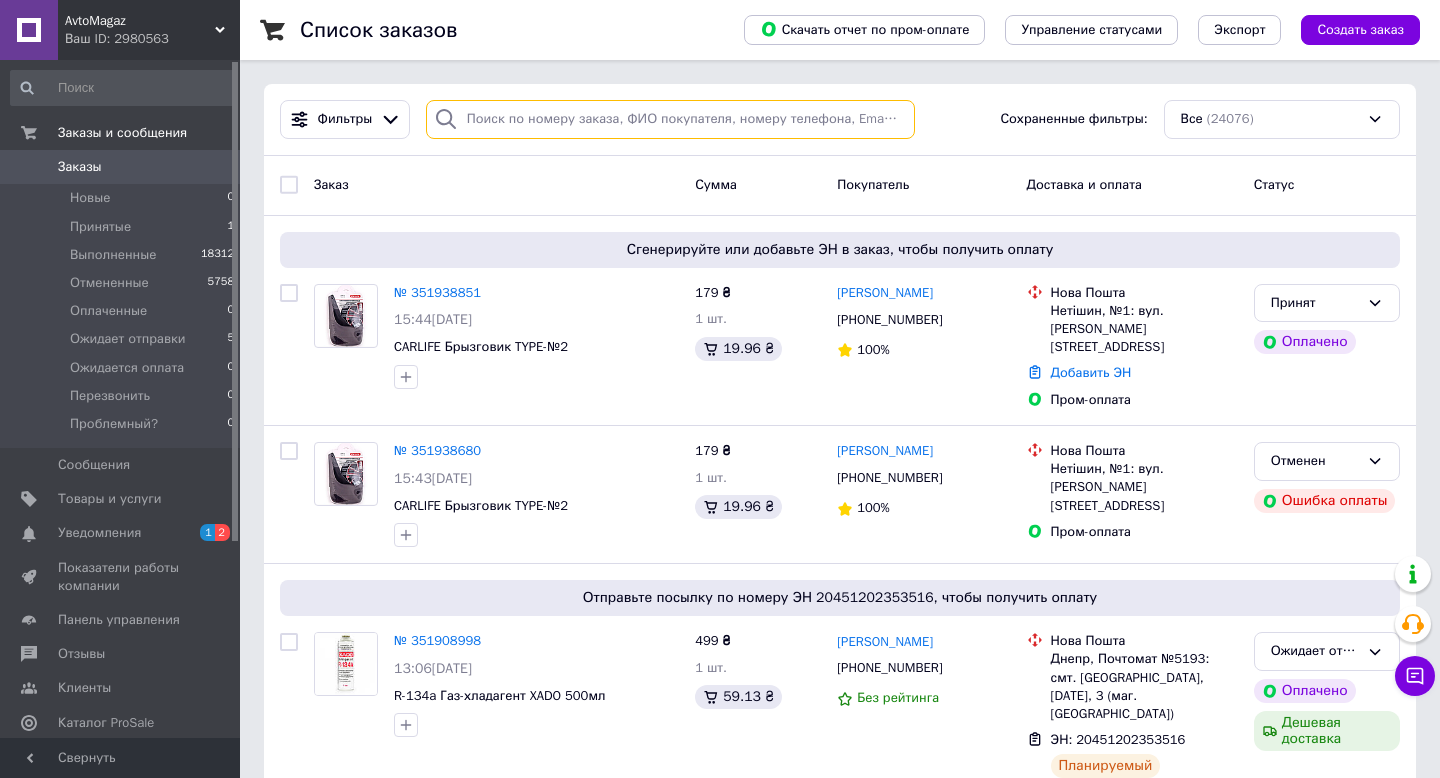 click at bounding box center [670, 119] 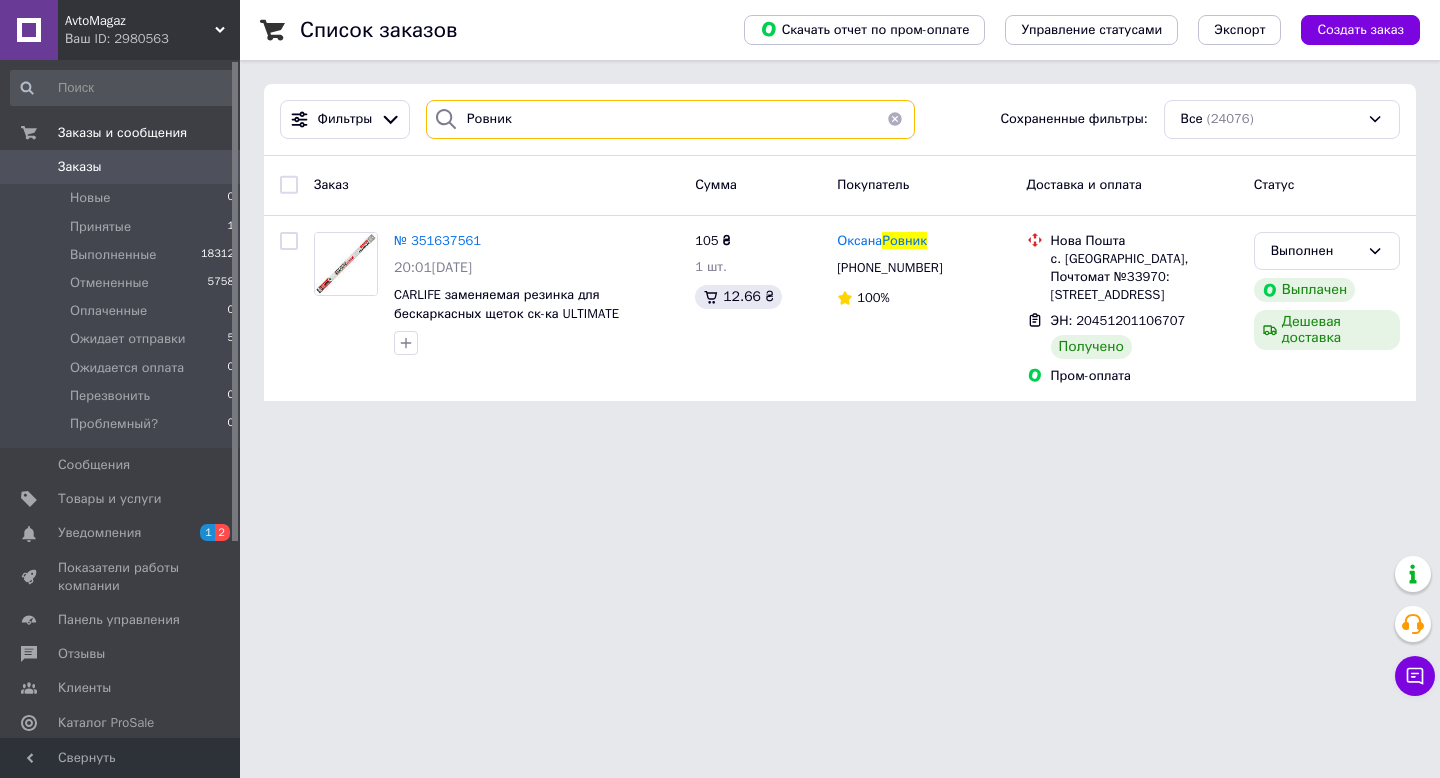 click on "Ровник" at bounding box center [670, 119] 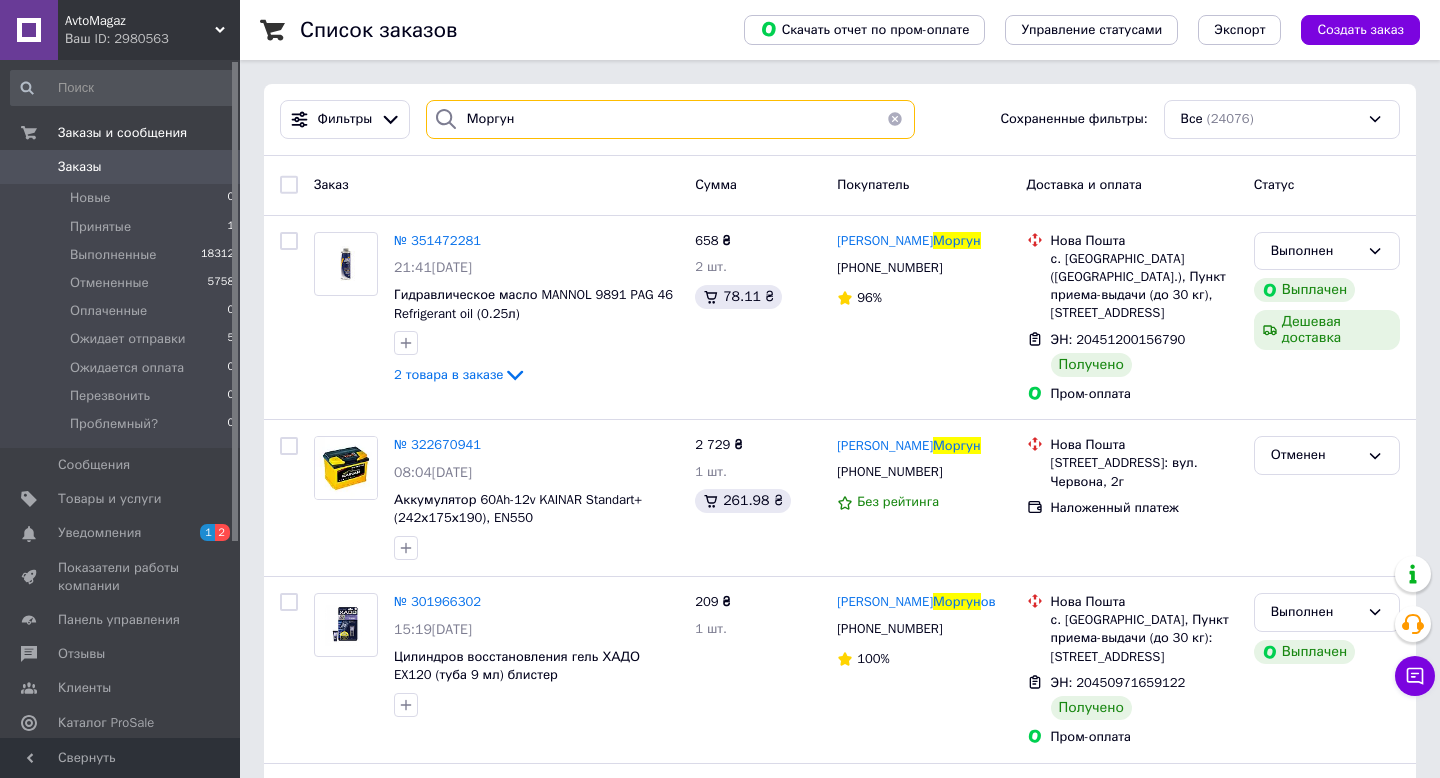 click on "Моргун" at bounding box center [670, 119] 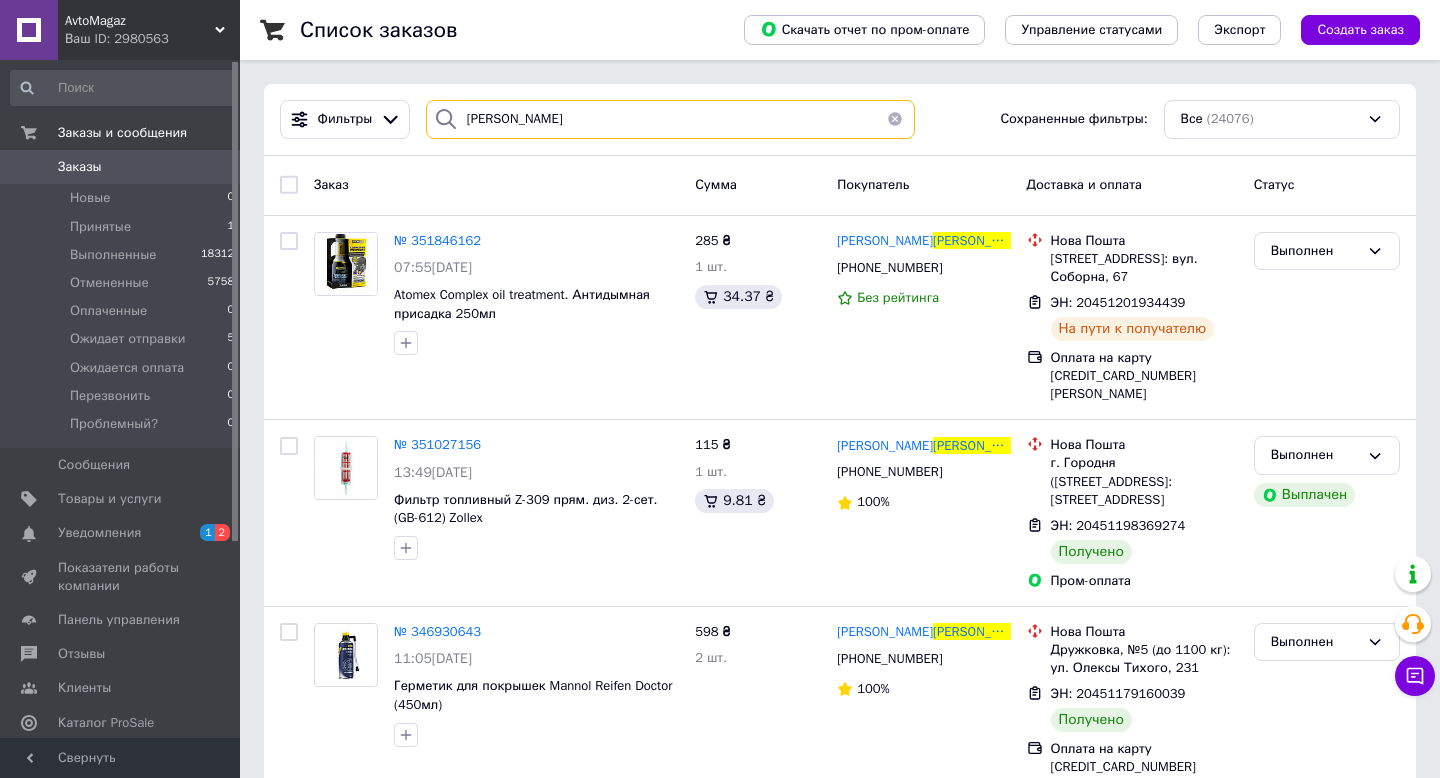 click on "[PERSON_NAME]" at bounding box center (670, 119) 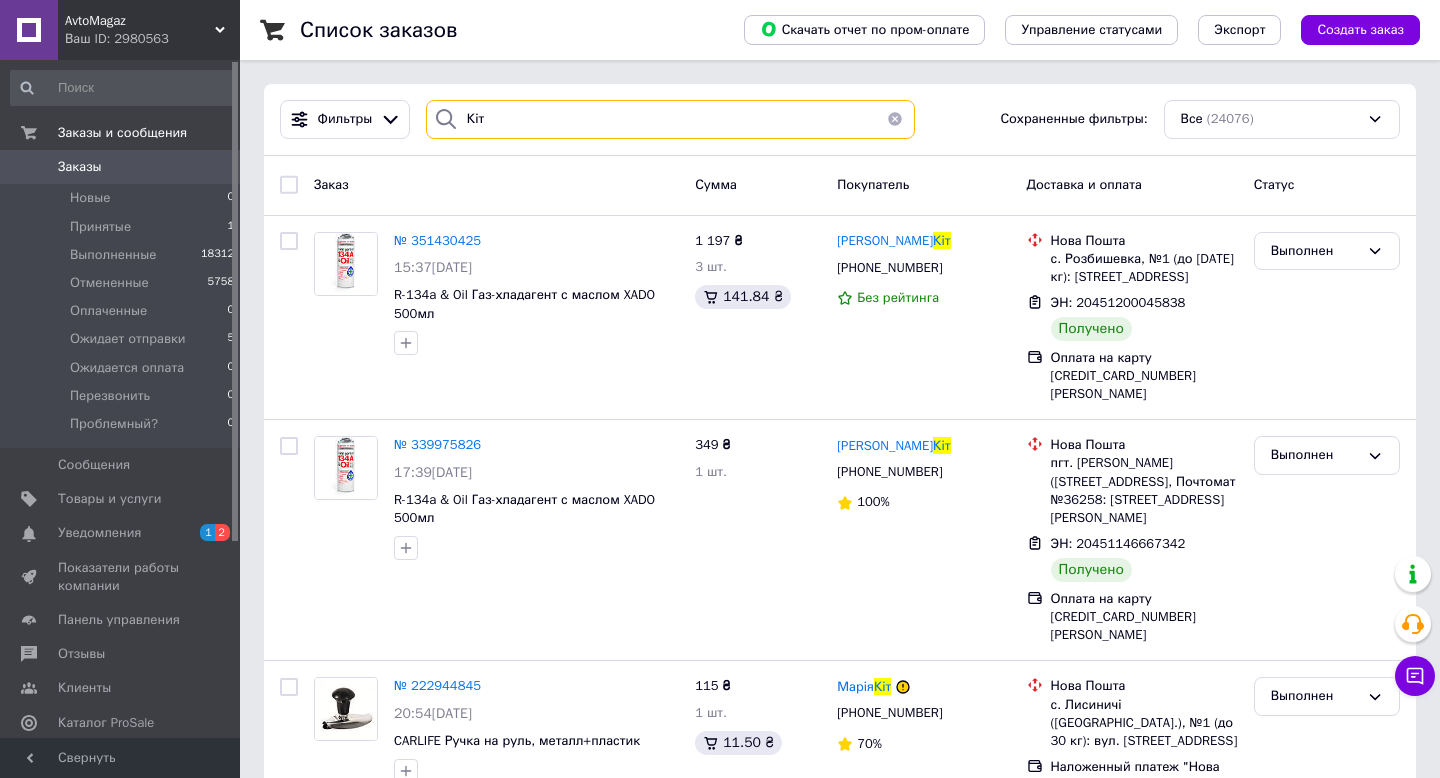 type on "Кіт" 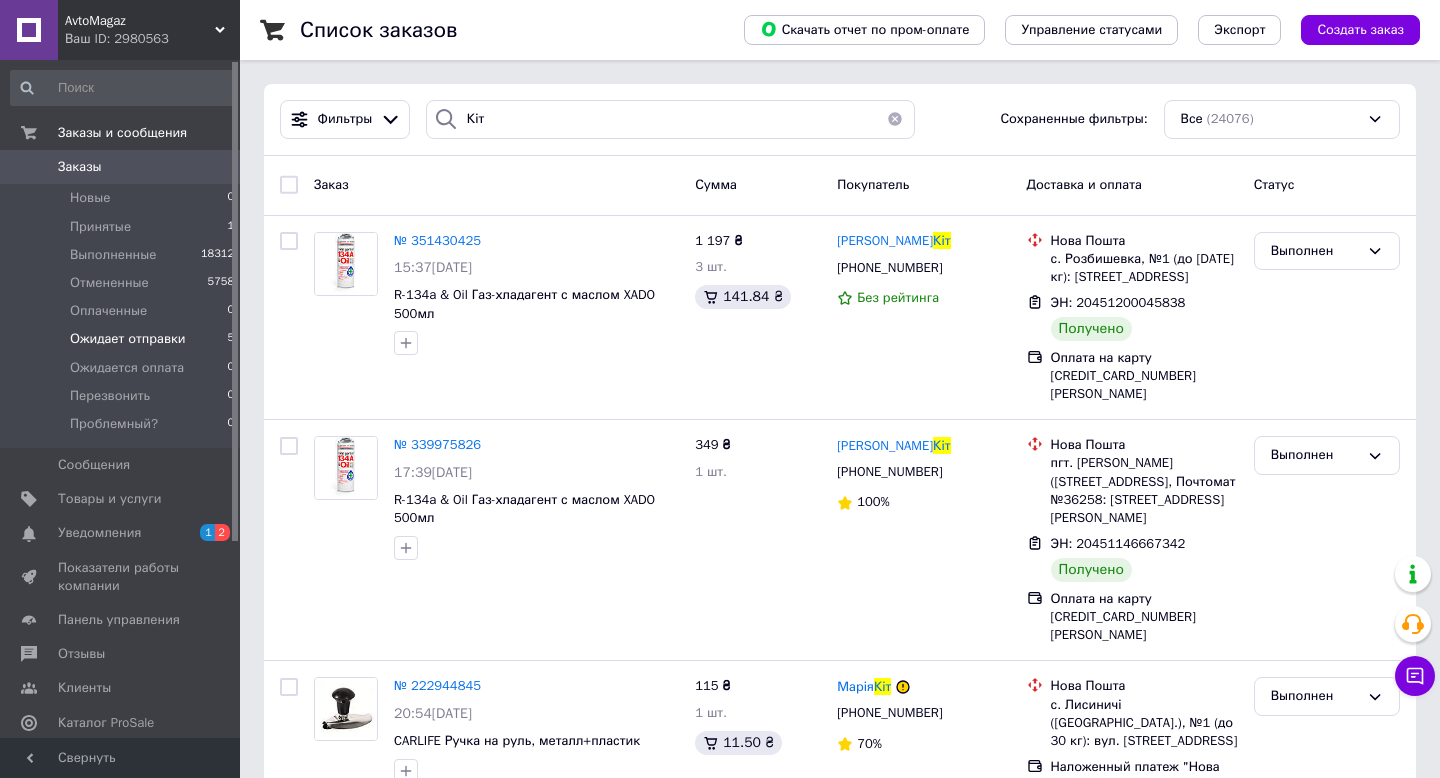 click on "Ожидает отправки 5" at bounding box center [123, 339] 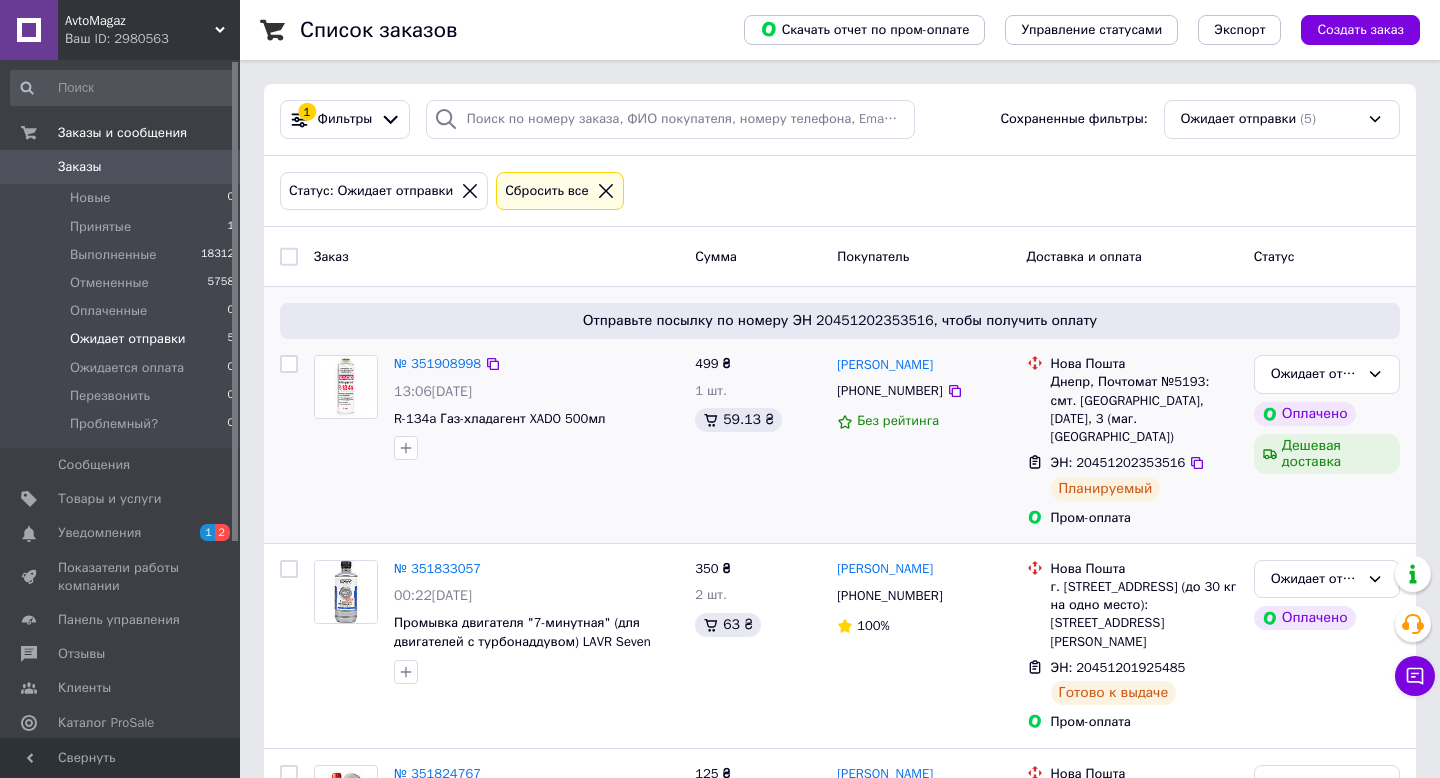 scroll, scrollTop: 535, scrollLeft: 0, axis: vertical 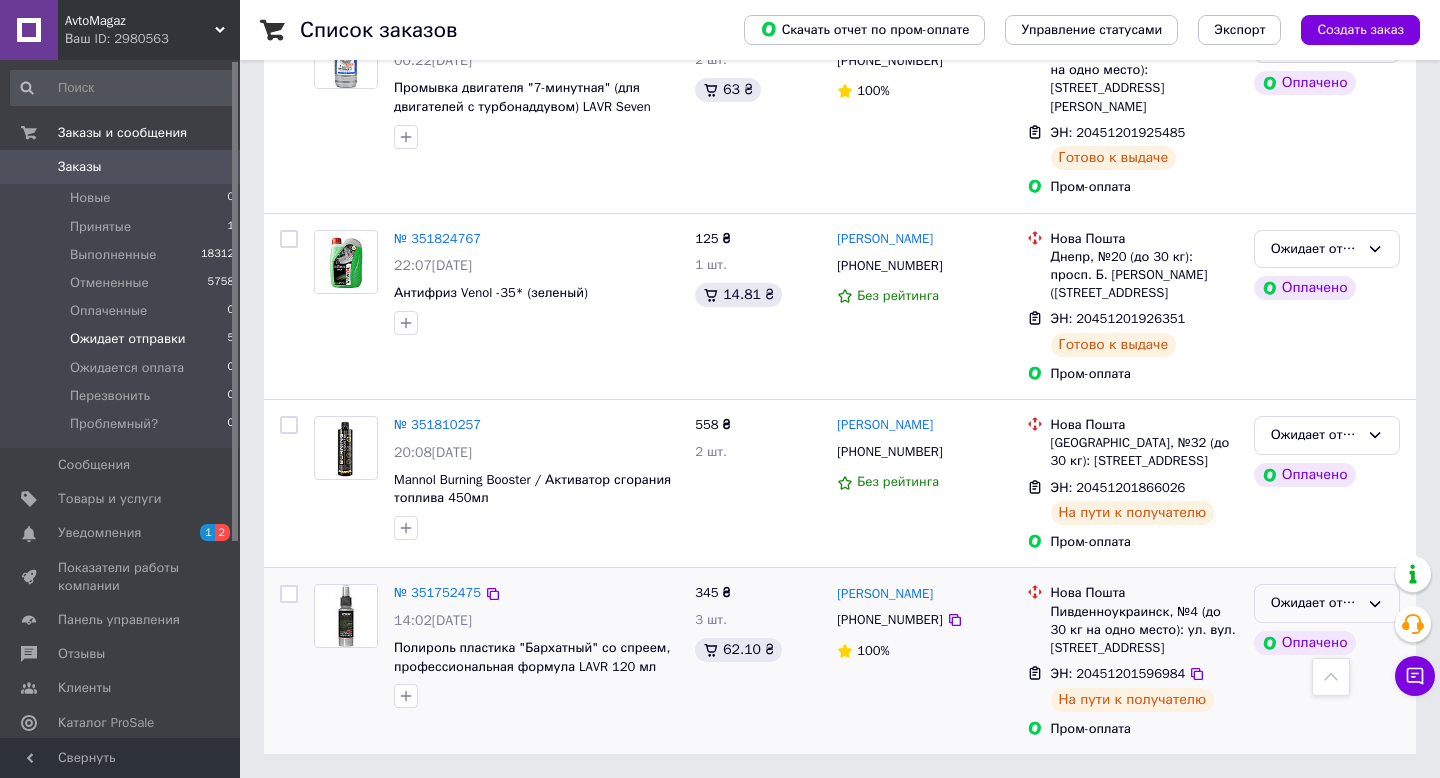 click on "Ожидает отправки" at bounding box center (1327, 603) 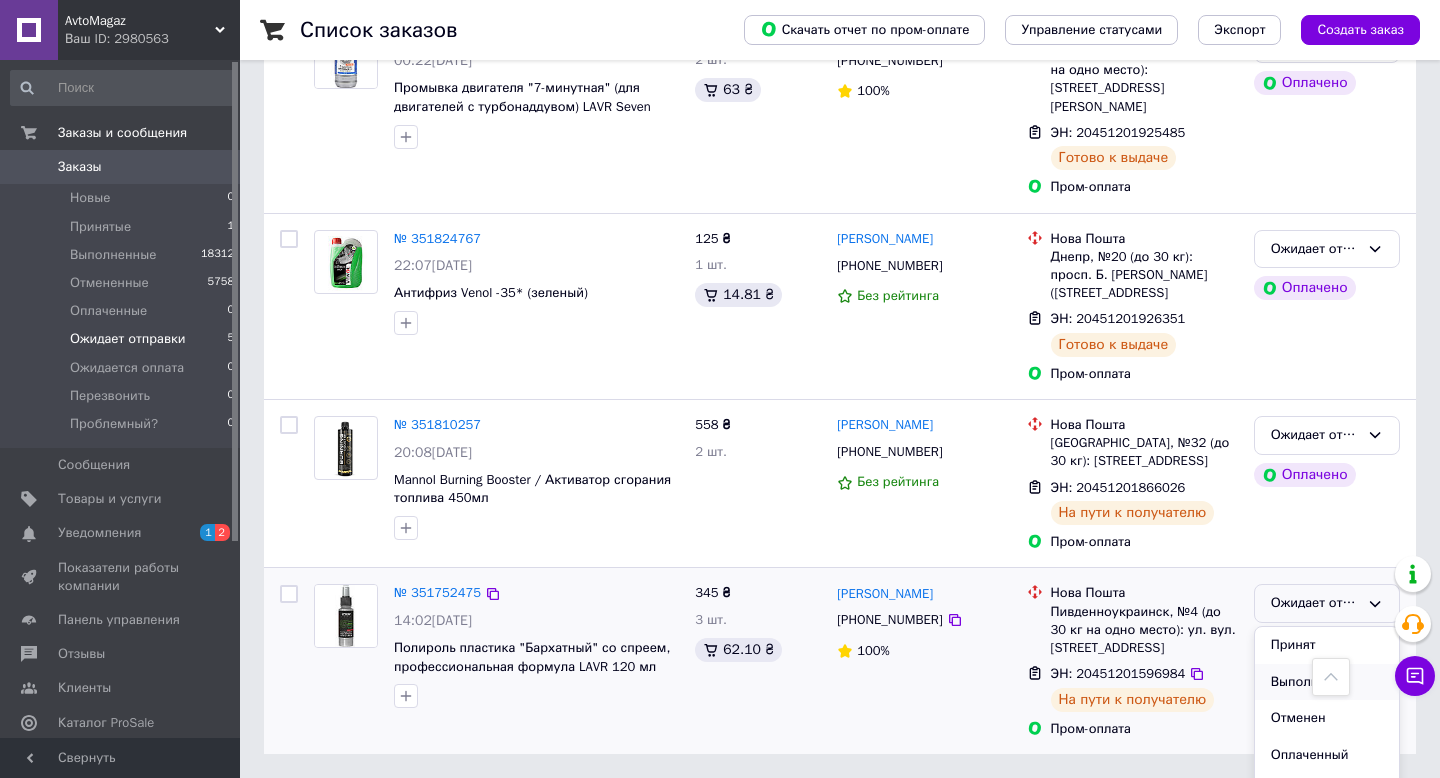 click on "Выполнен" at bounding box center [1327, 682] 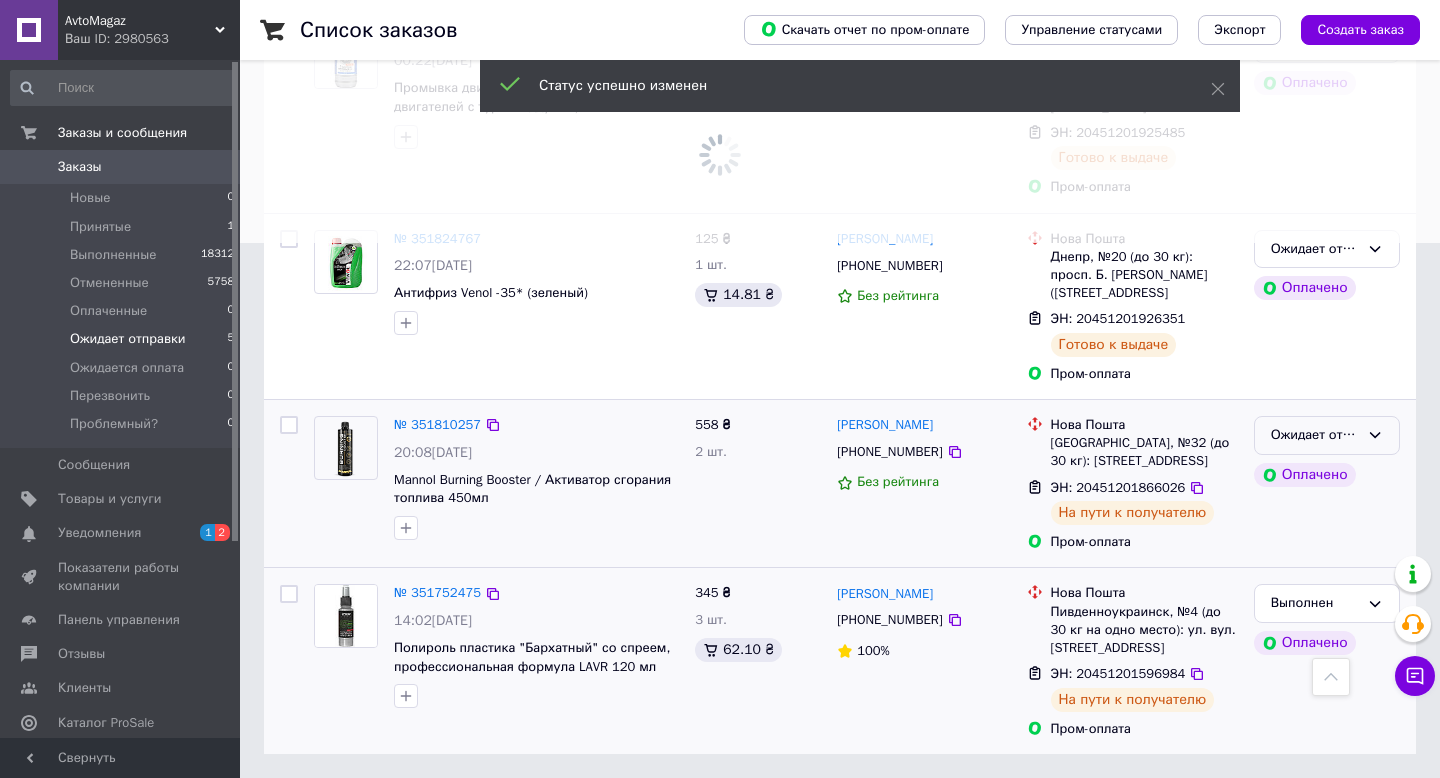 click 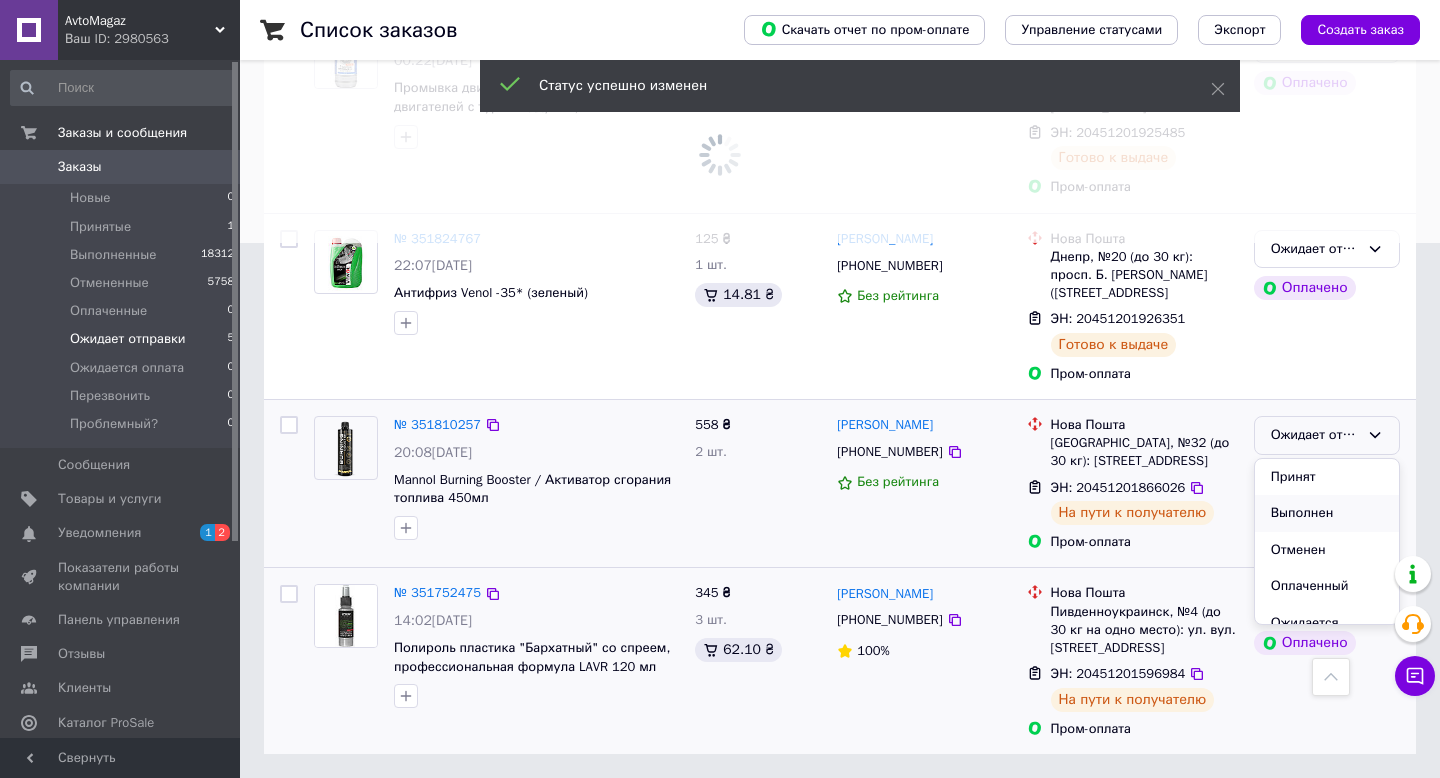 click on "Выполнен" at bounding box center [1327, 513] 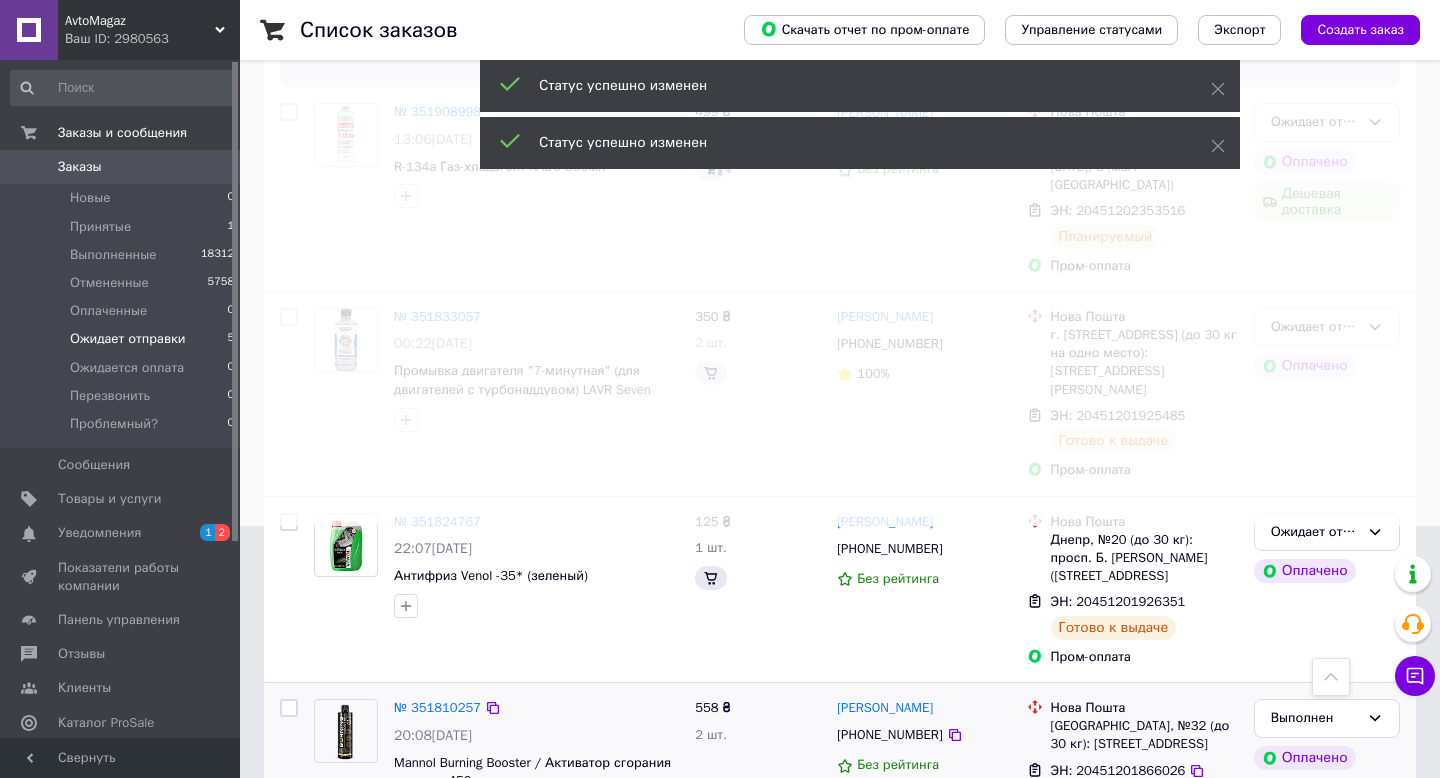 scroll, scrollTop: 250, scrollLeft: 0, axis: vertical 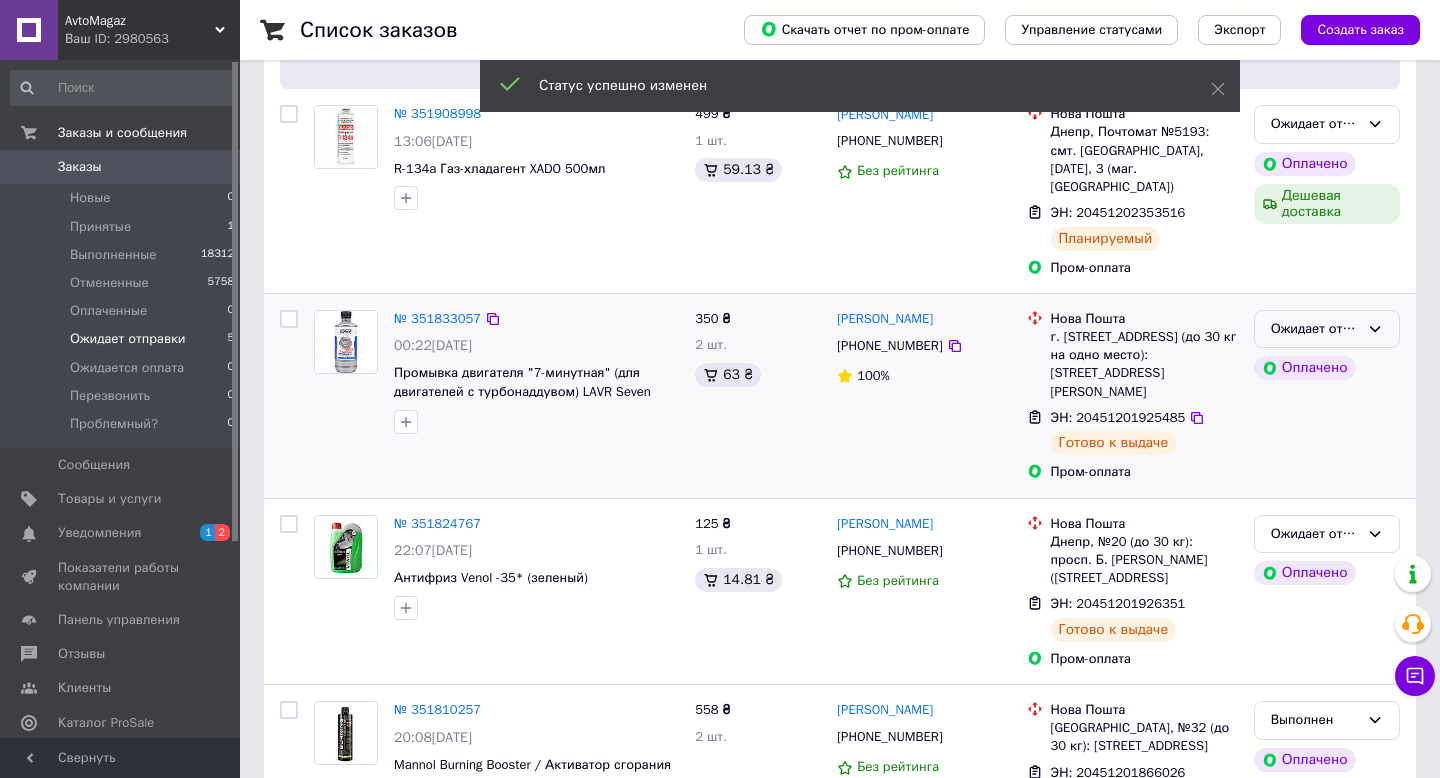 click on "Ожидает отправки" at bounding box center (1315, 329) 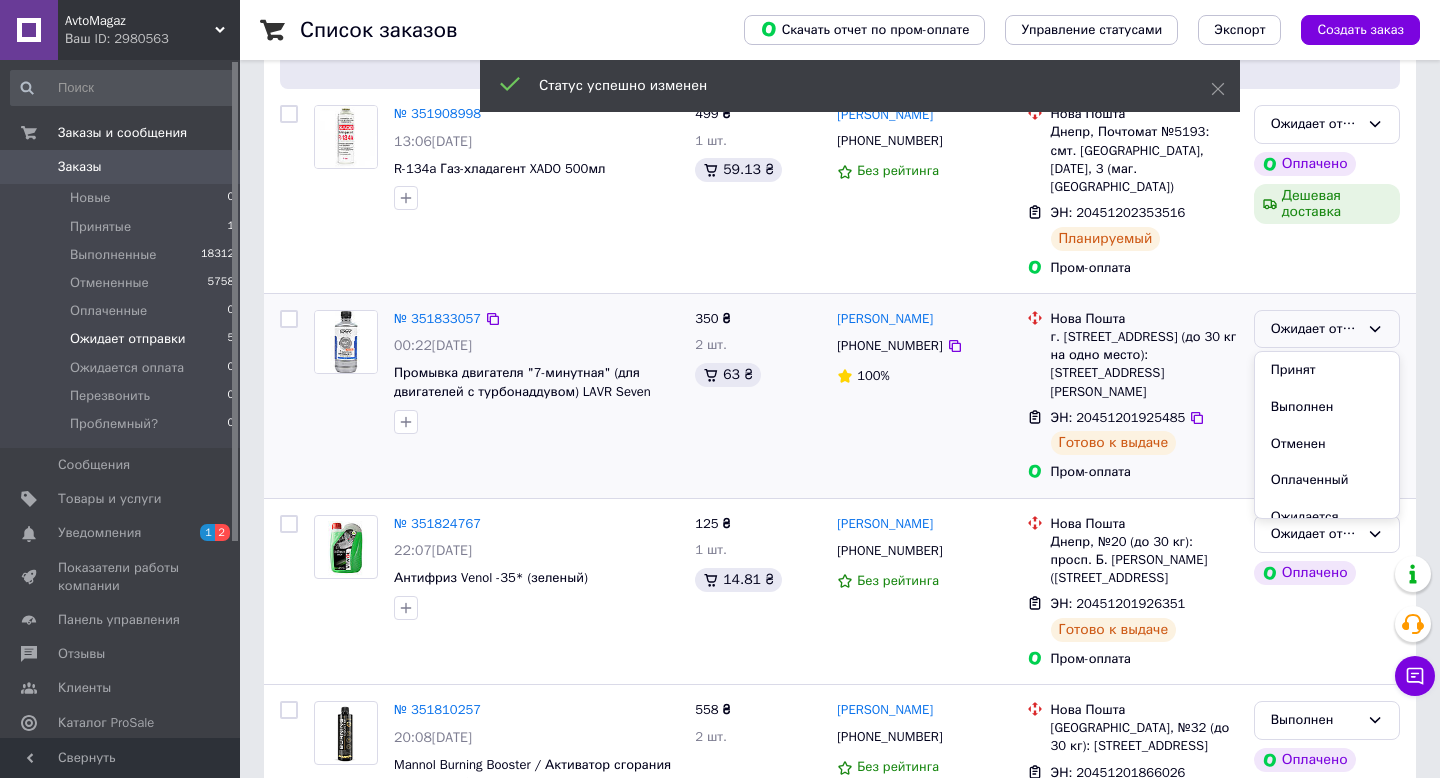 click on "Выполнен" at bounding box center [1327, 407] 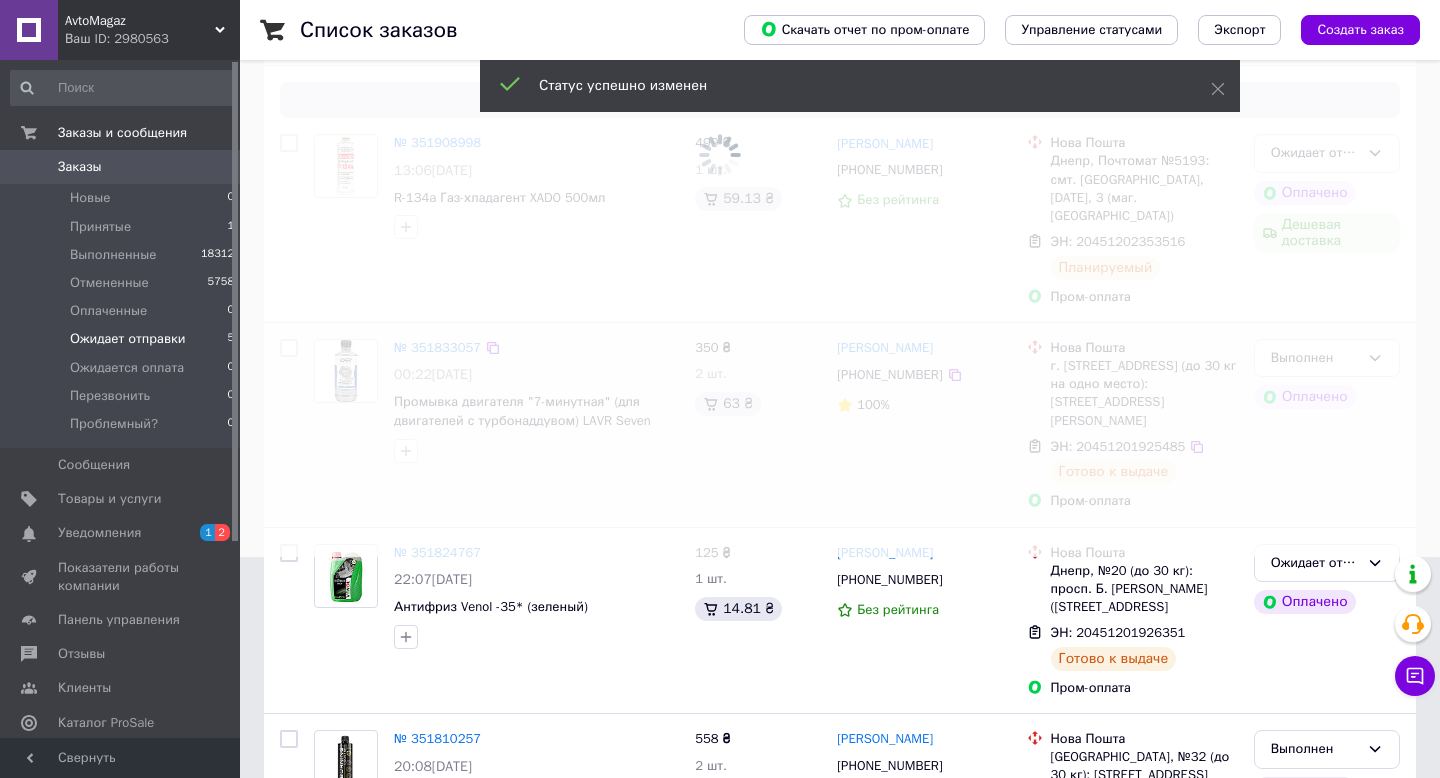 scroll, scrollTop: 224, scrollLeft: 0, axis: vertical 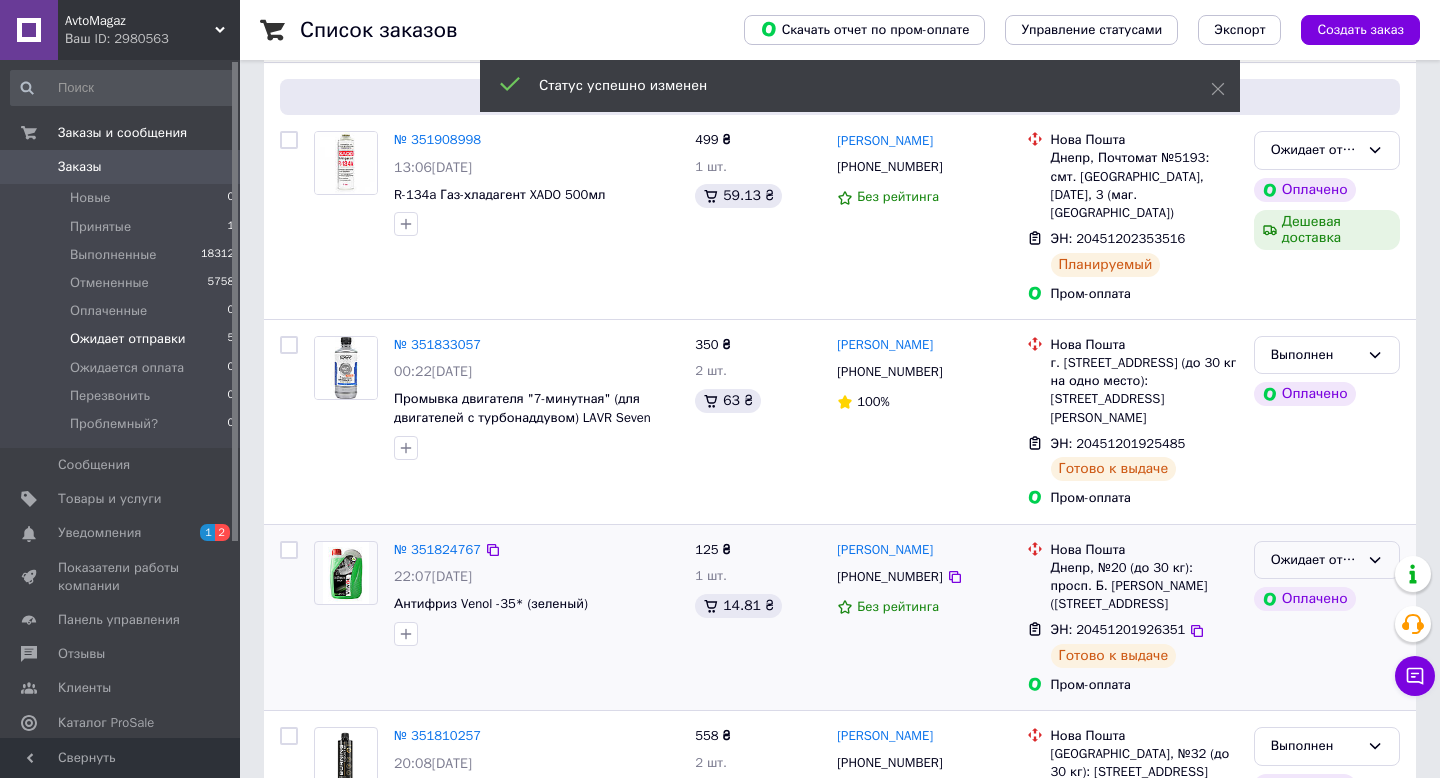 click on "Ожидает отправки" at bounding box center (1315, 560) 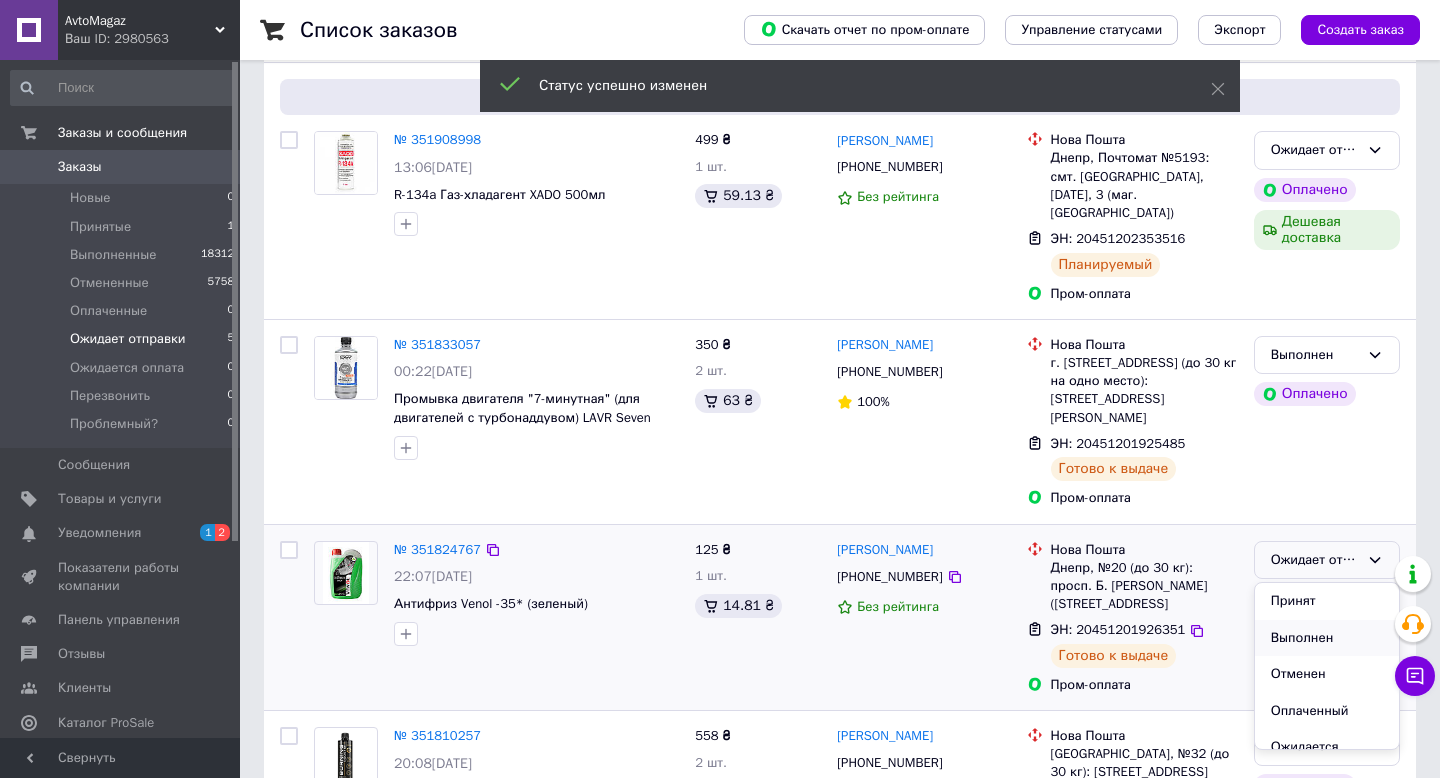 click on "Выполнен" at bounding box center [1327, 638] 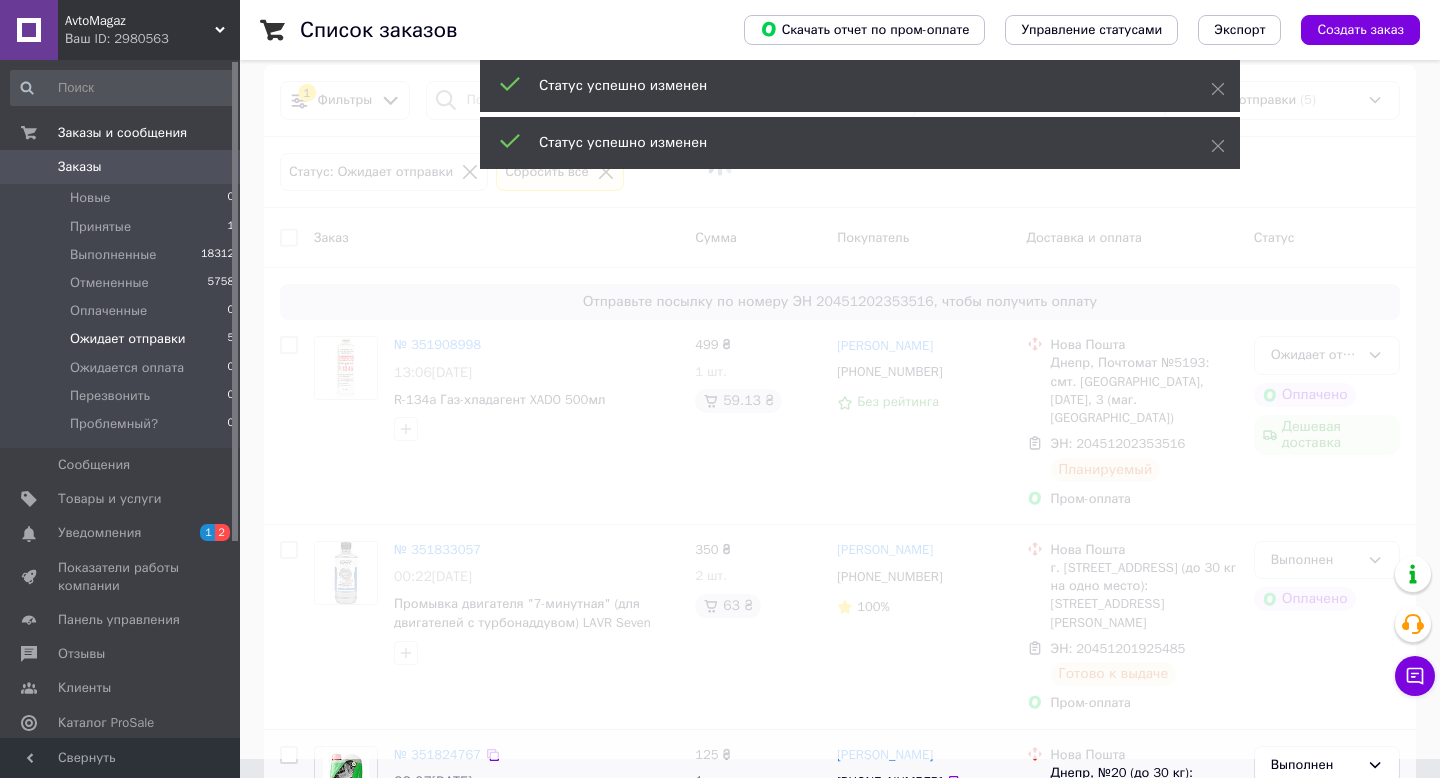 scroll, scrollTop: 0, scrollLeft: 0, axis: both 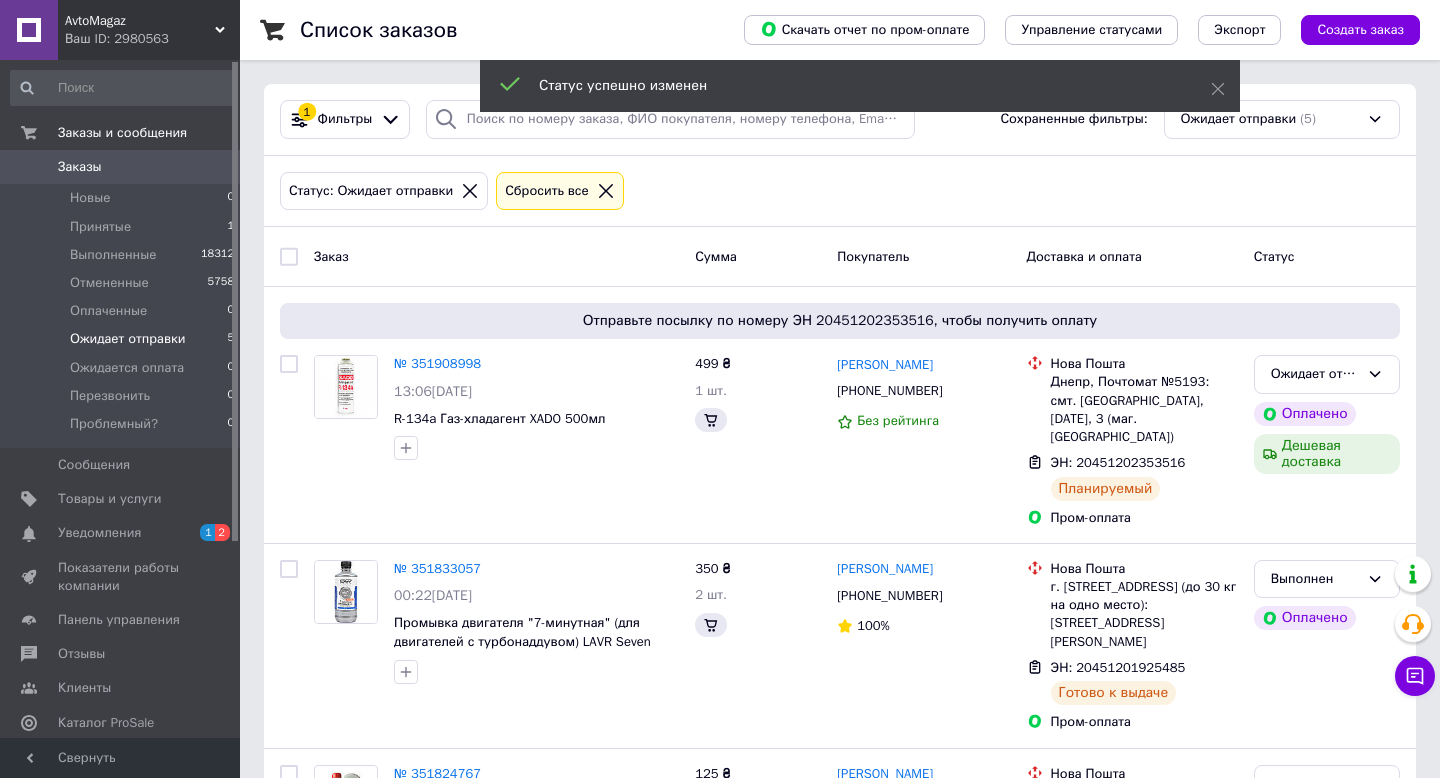 click on "Уведомления" at bounding box center (99, 533) 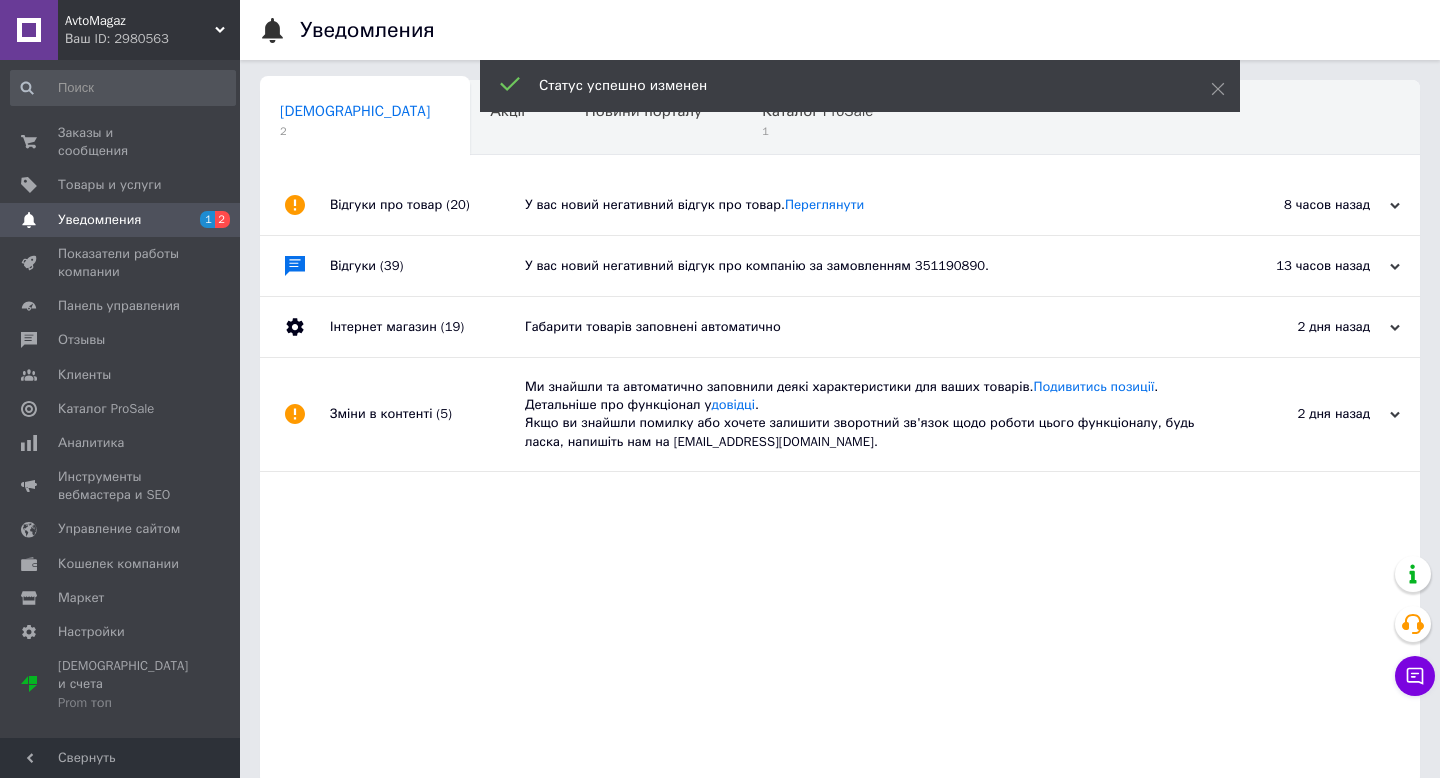 click on "У вас новий негативний відгук про товар.  [GEOGRAPHIC_DATA]" at bounding box center [862, 205] 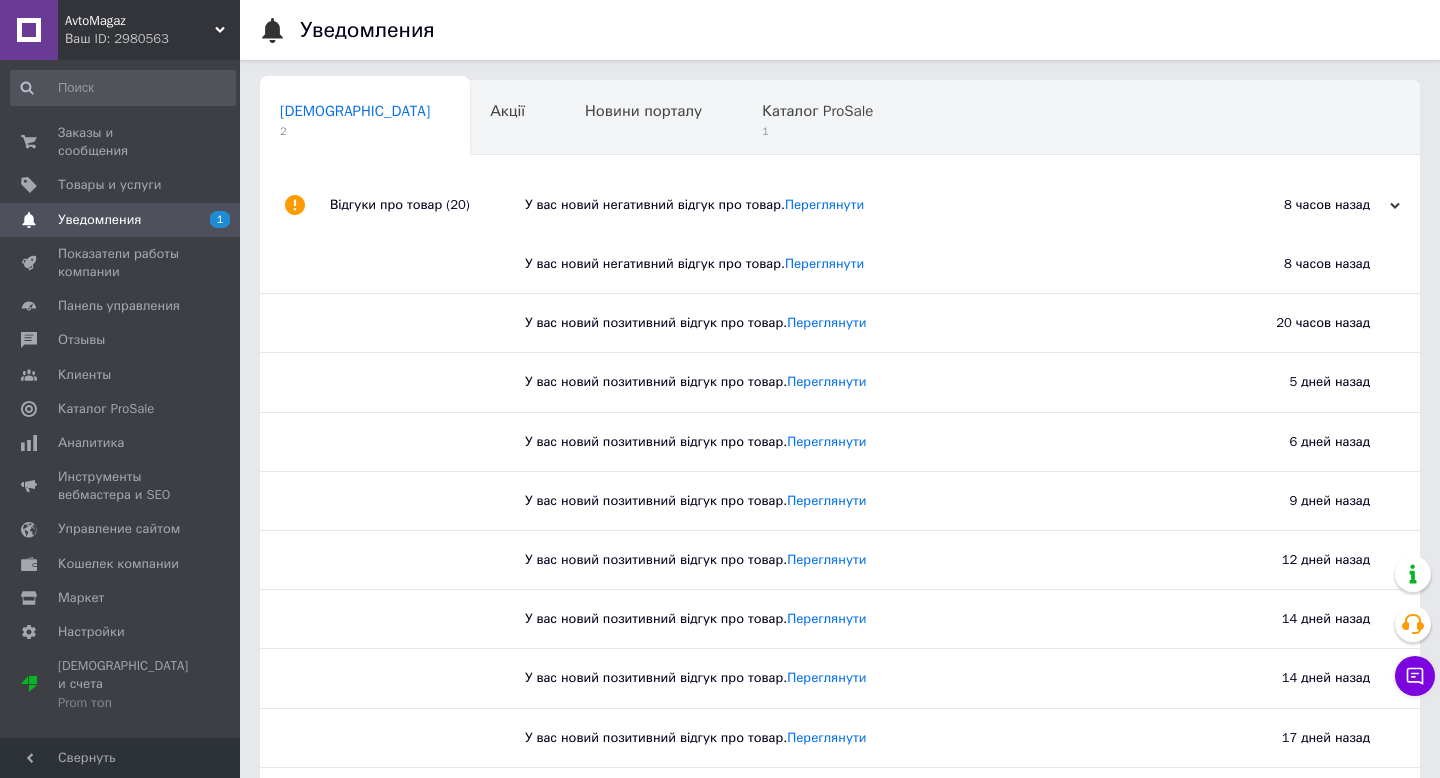click on "У вас новий негативний відгук про товар.  [GEOGRAPHIC_DATA]" at bounding box center [862, 205] 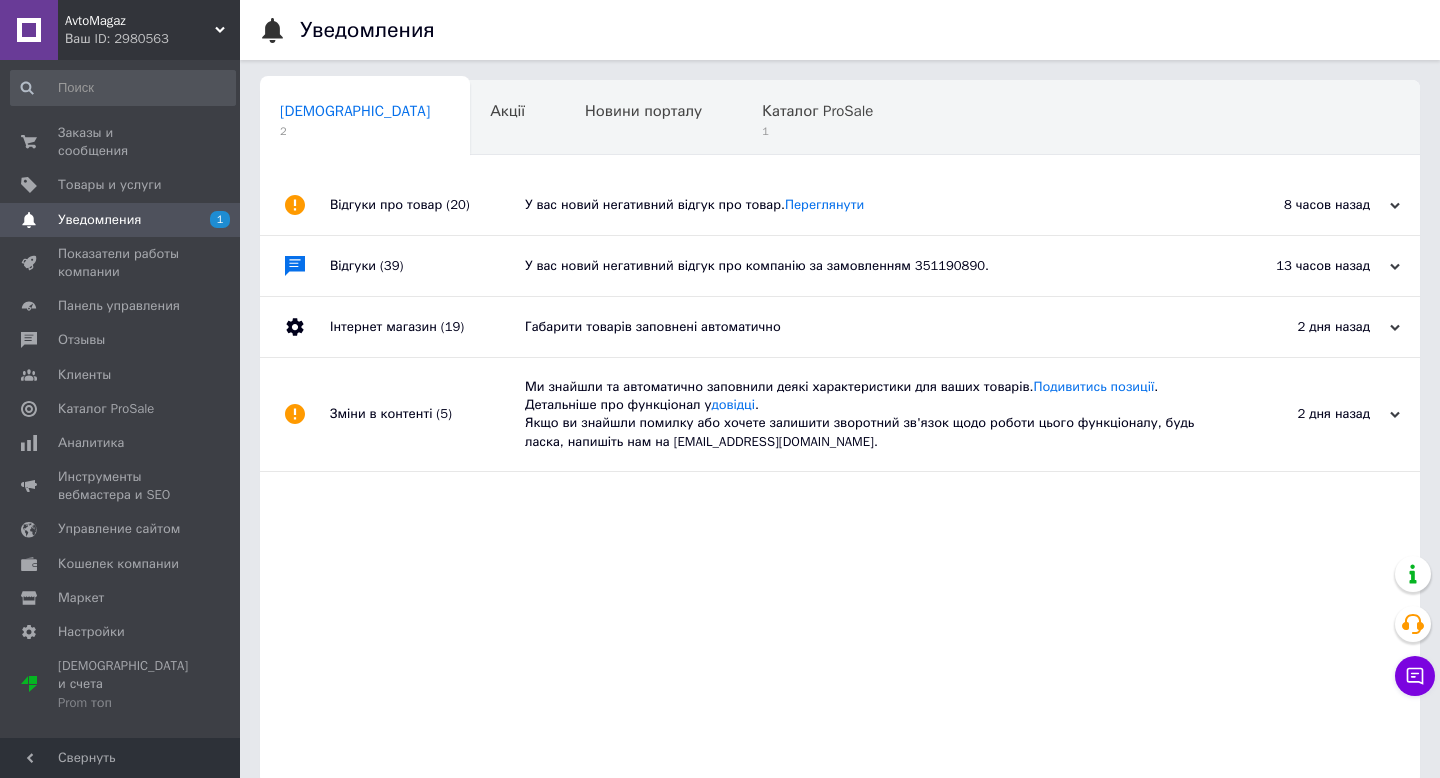 click on "У вас новий негативний відгук про компанію  за замовленням 351190890." at bounding box center (862, 266) 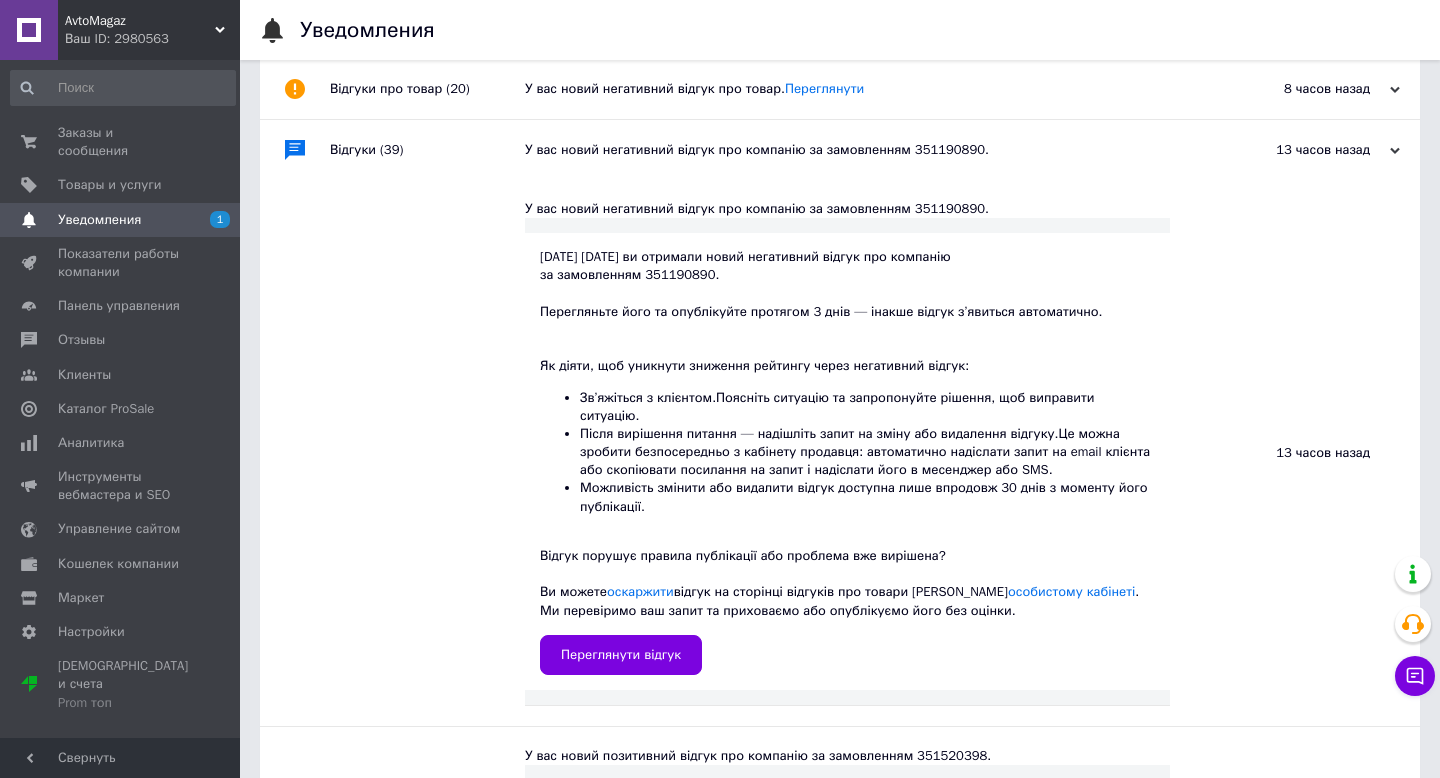 scroll, scrollTop: 114, scrollLeft: 0, axis: vertical 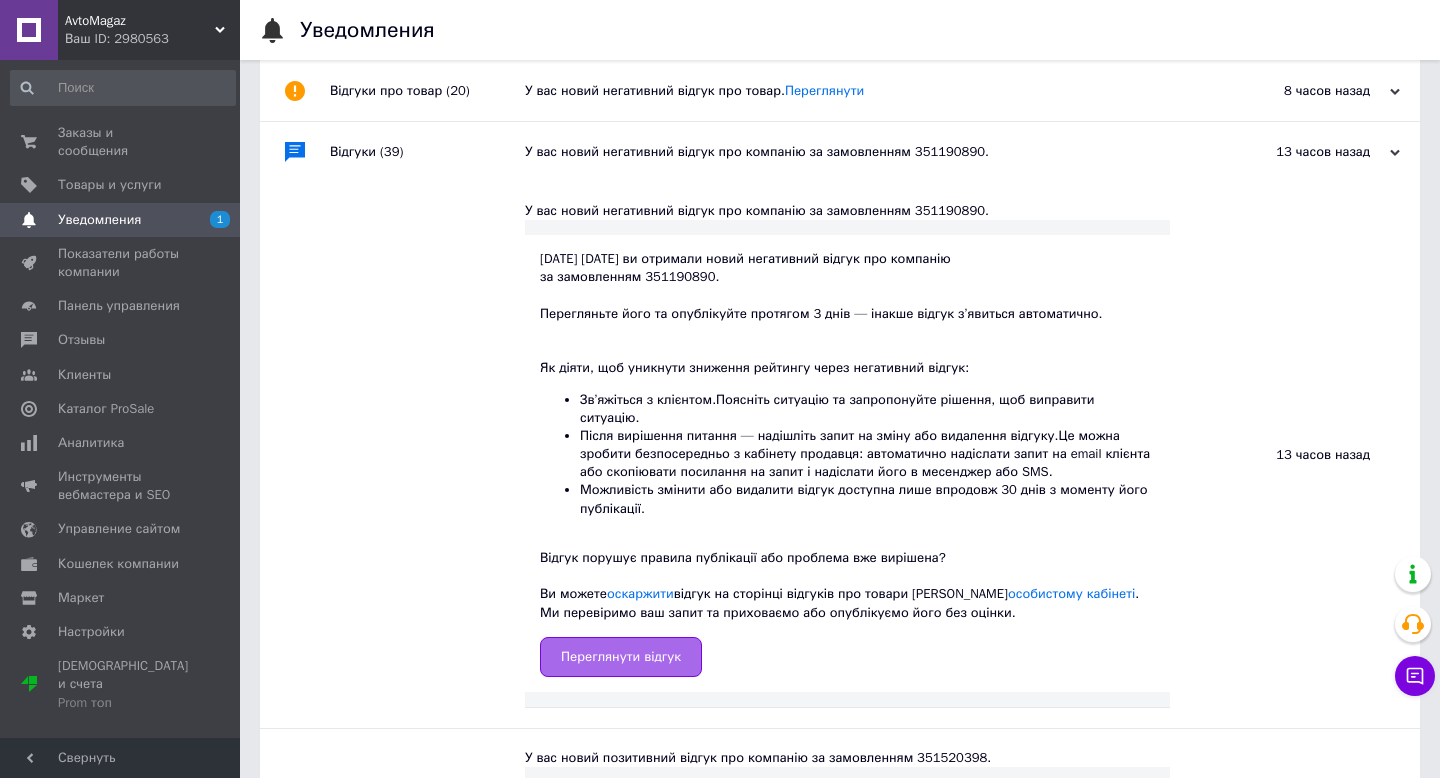click on "Переглянути відгук" at bounding box center [621, 657] 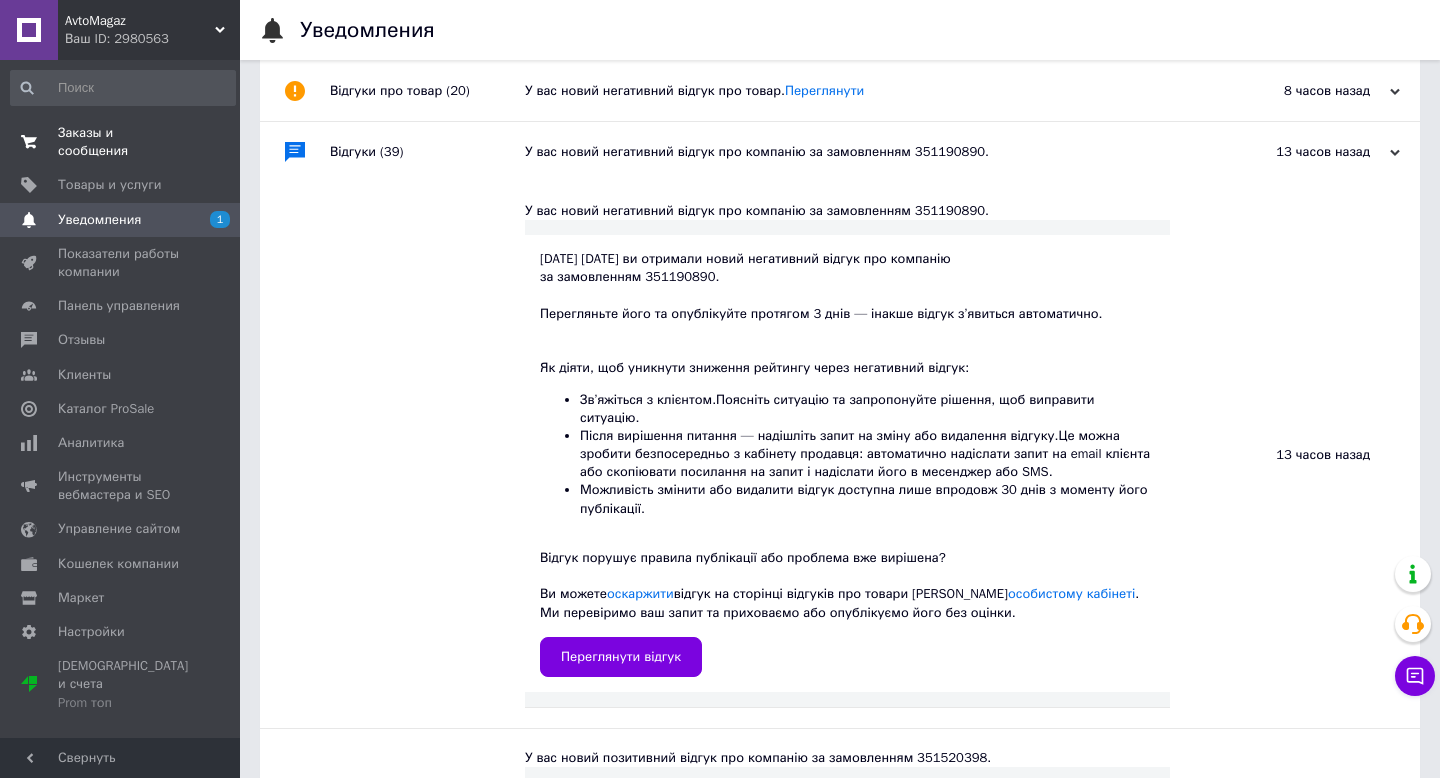 click on "Заказы и сообщения" at bounding box center [121, 142] 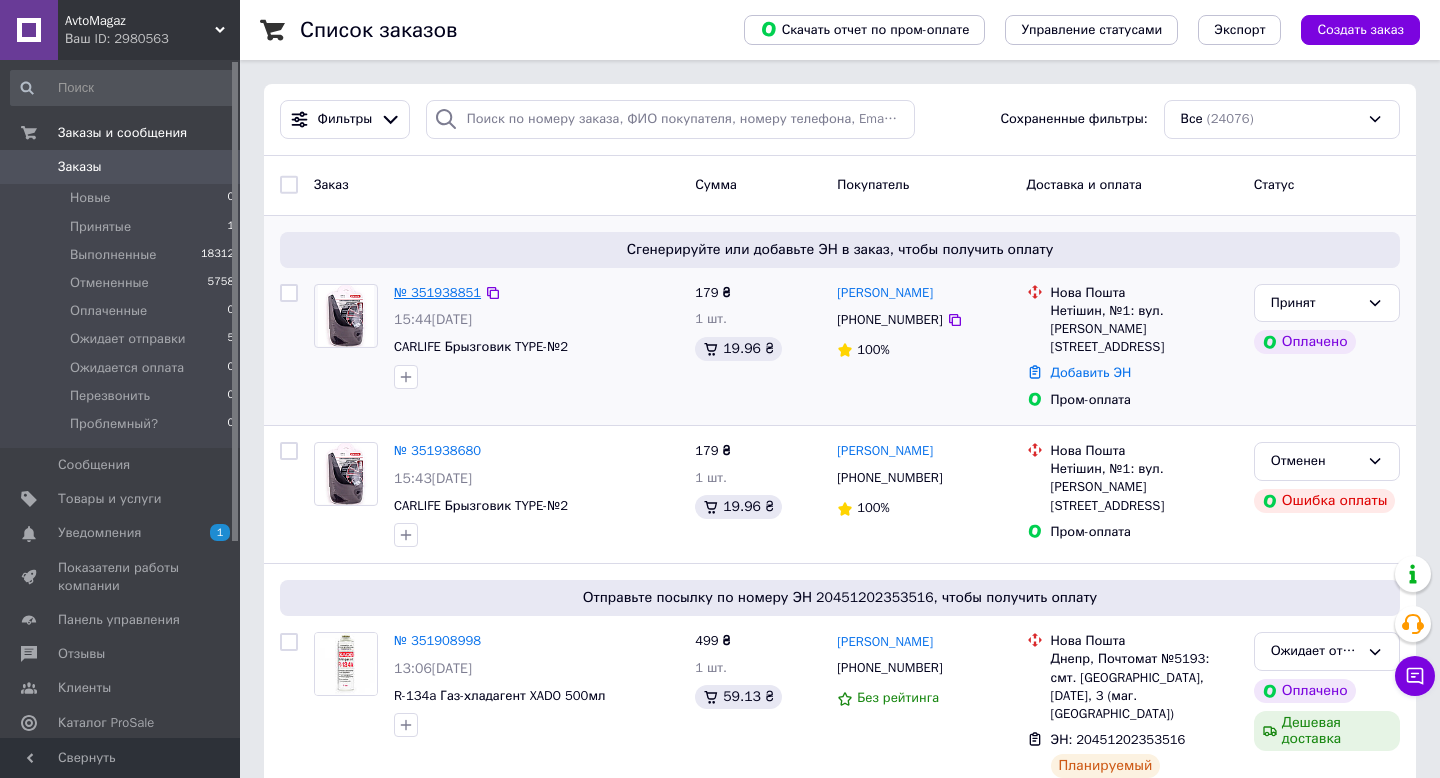 click on "№ 351938851" at bounding box center (437, 292) 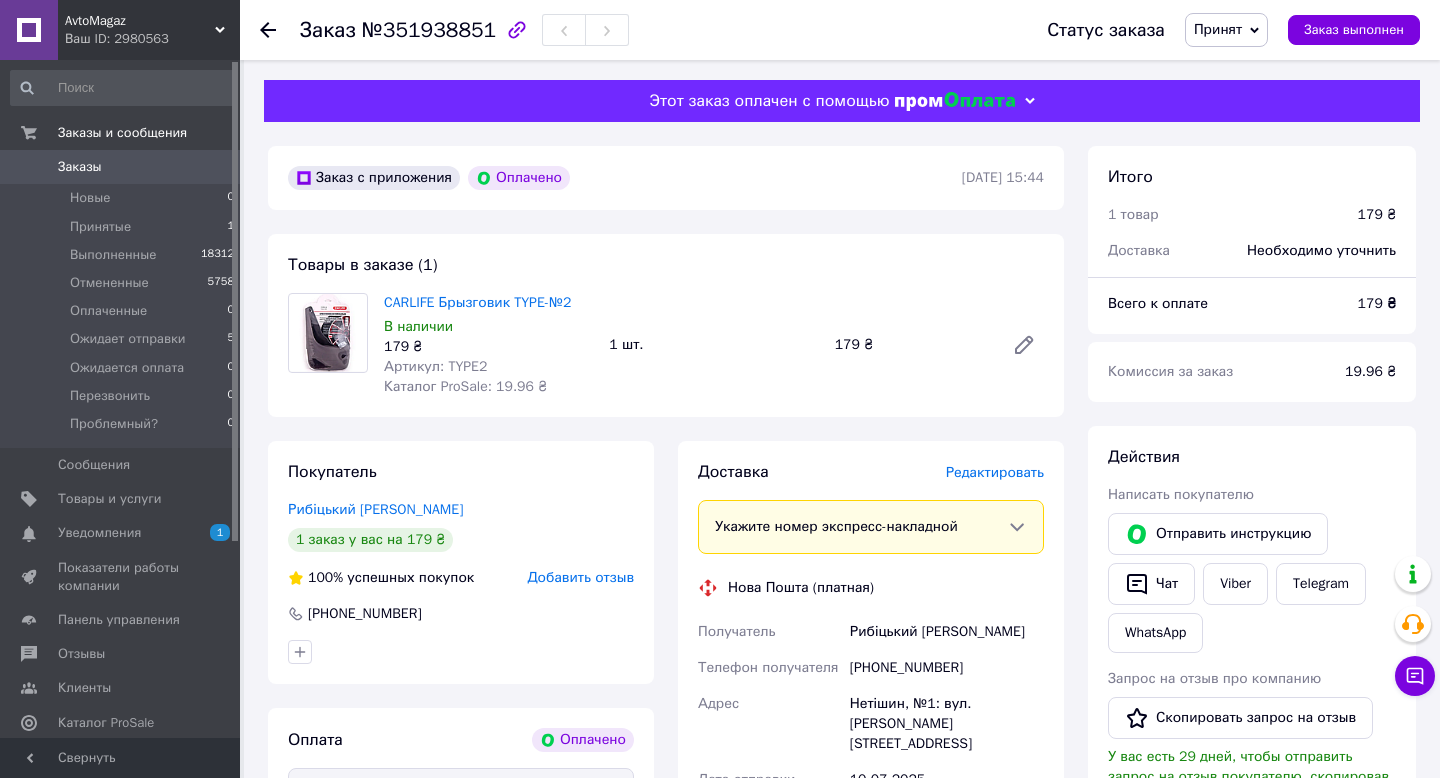 click on "Артикул: TYPE2" at bounding box center [435, 366] 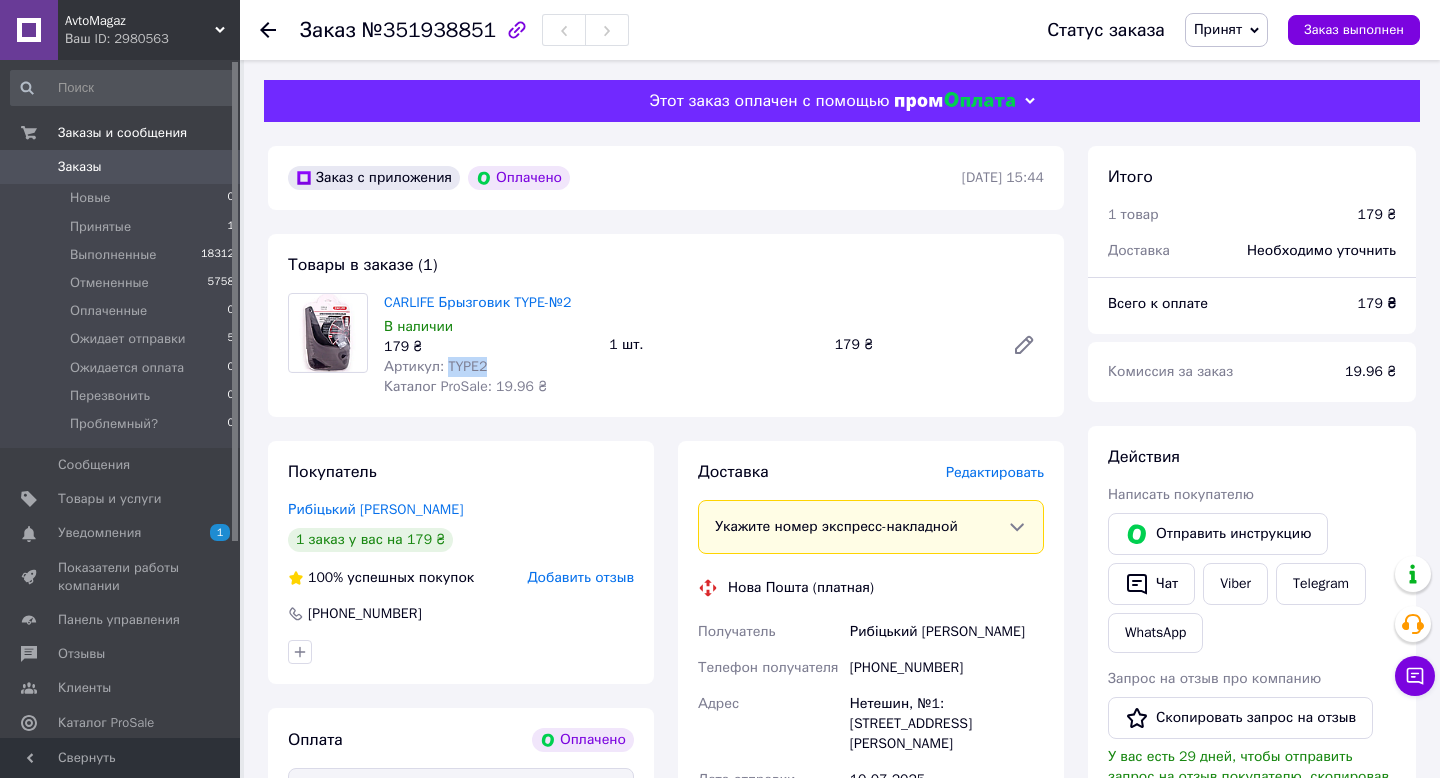 click on "Артикул: TYPE2" at bounding box center [435, 366] 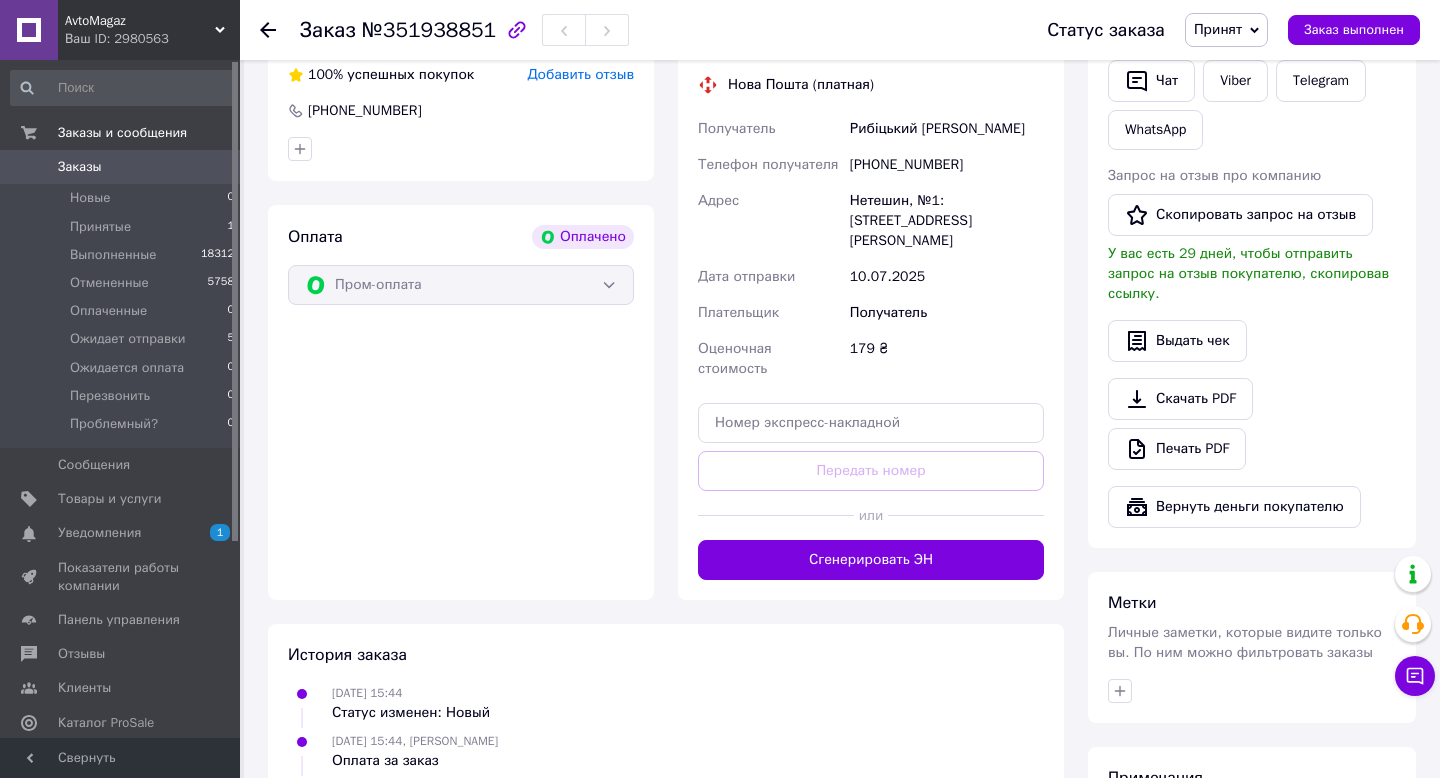 click on "Сгенерировать ЭН" at bounding box center (871, 560) 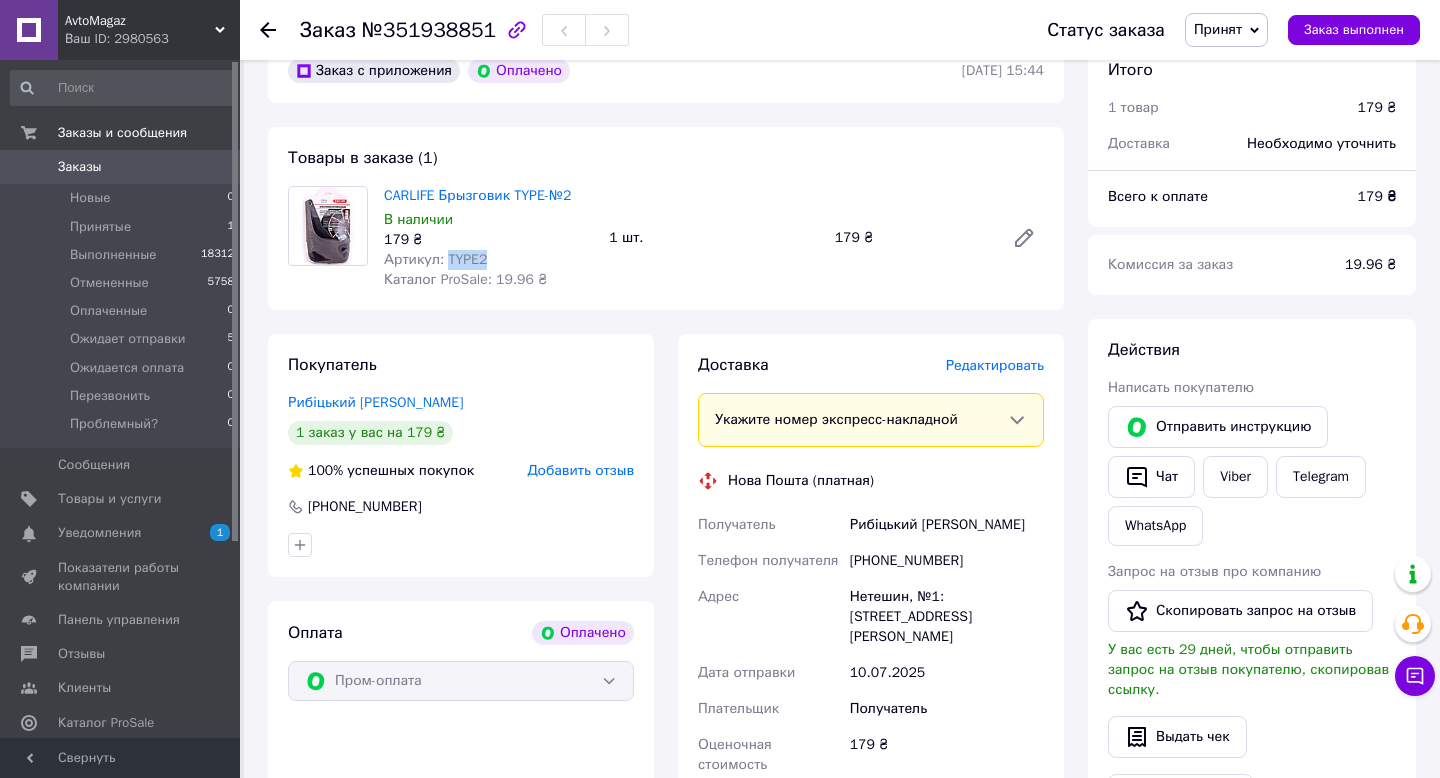 scroll, scrollTop: 101, scrollLeft: 0, axis: vertical 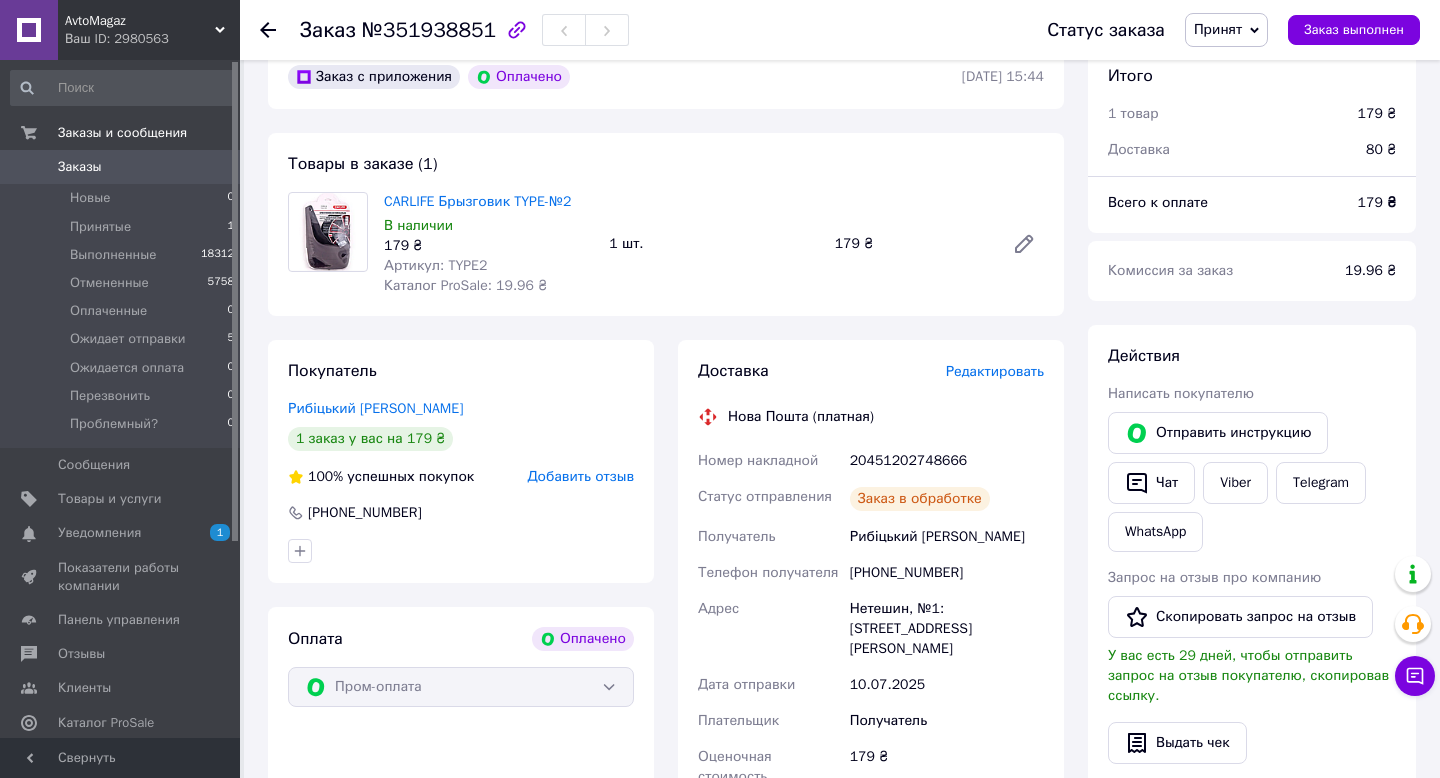 click on "20451202748666" at bounding box center [947, 461] 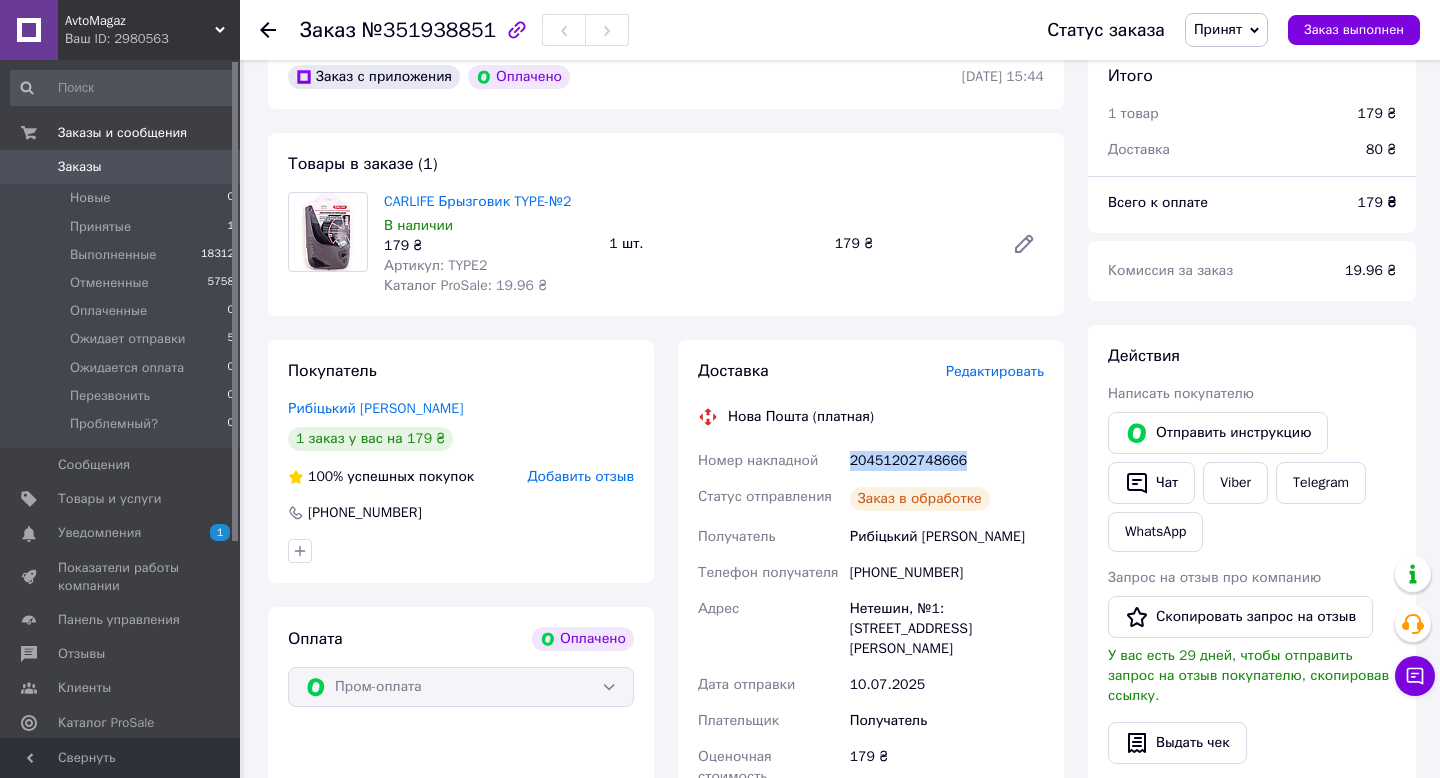 click on "20451202748666" at bounding box center [947, 461] 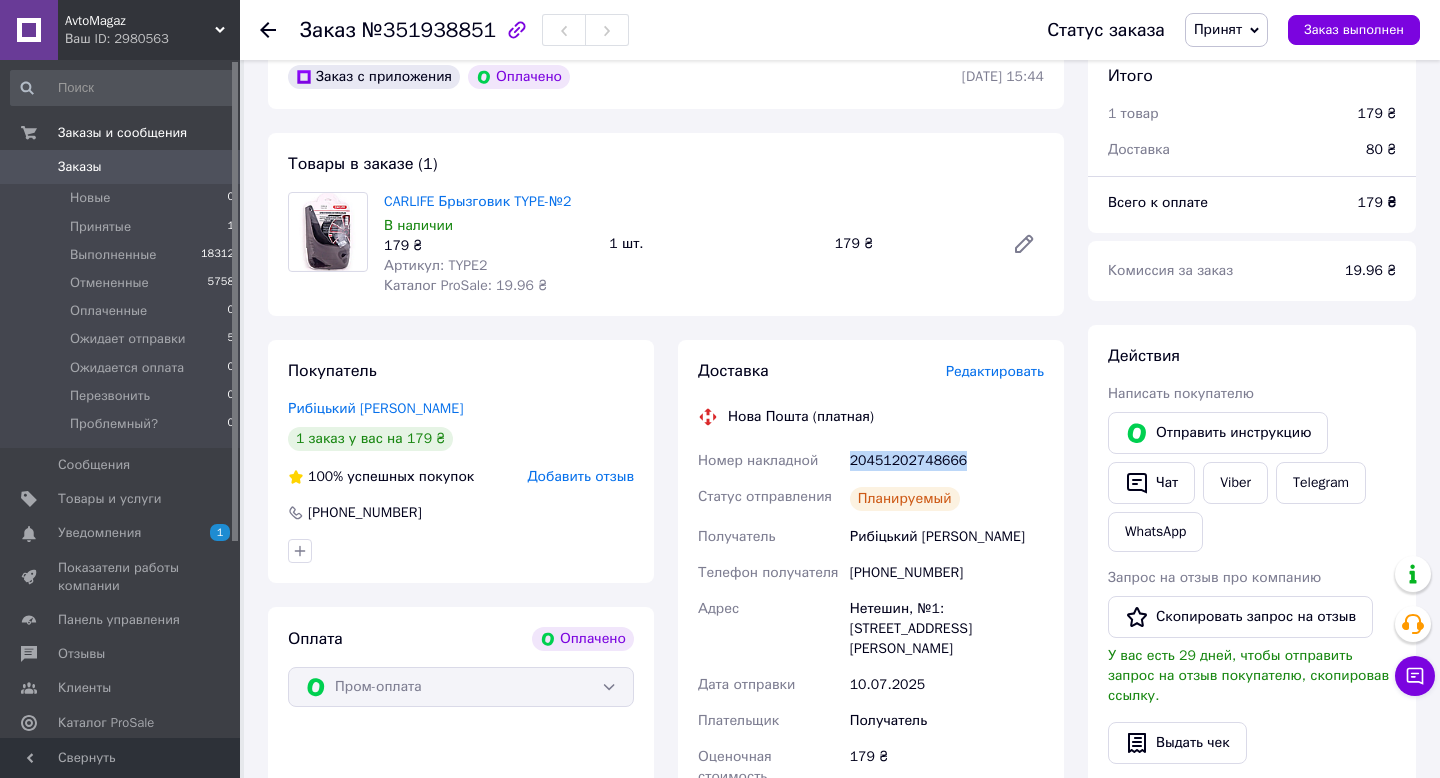 click on "Принят" at bounding box center (1218, 29) 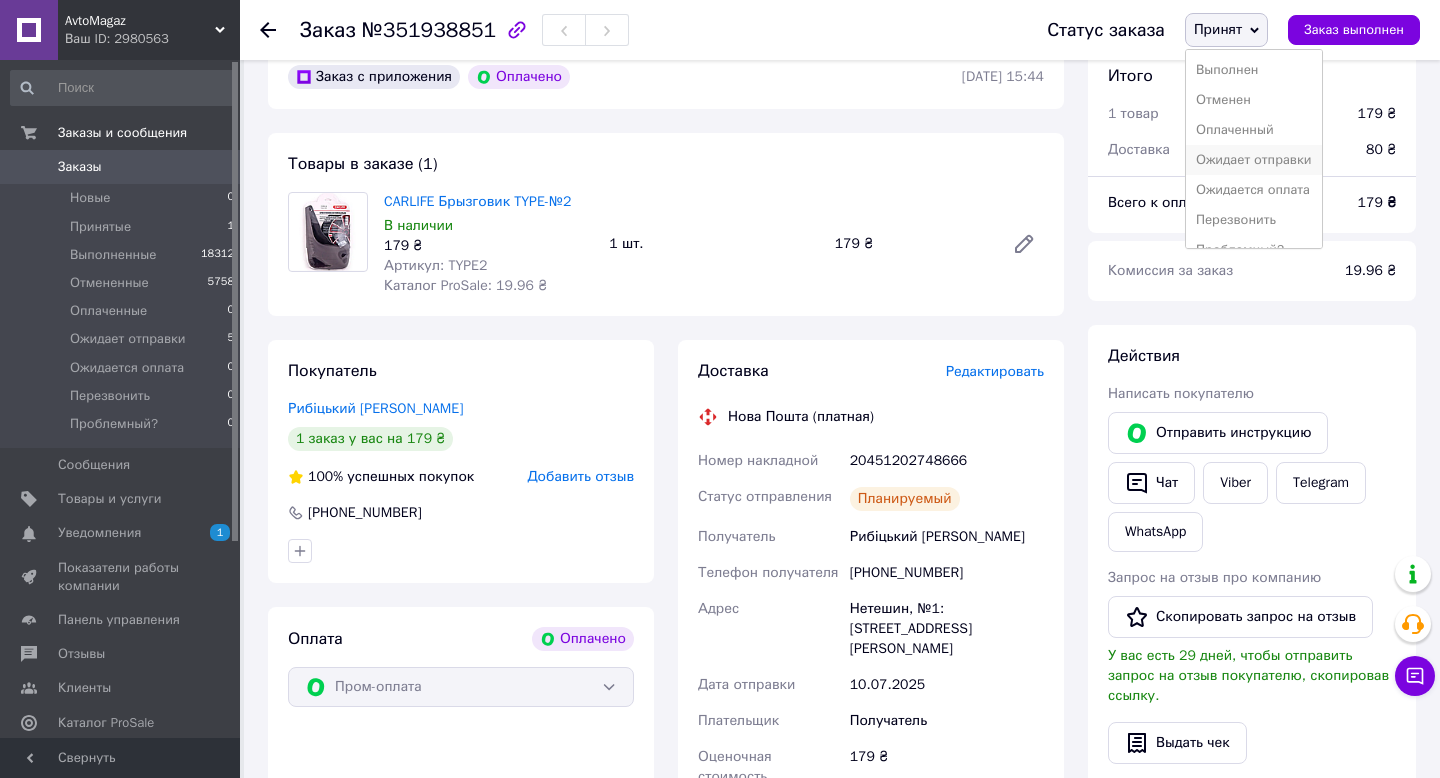 click on "Ожидает отправки" at bounding box center (1254, 160) 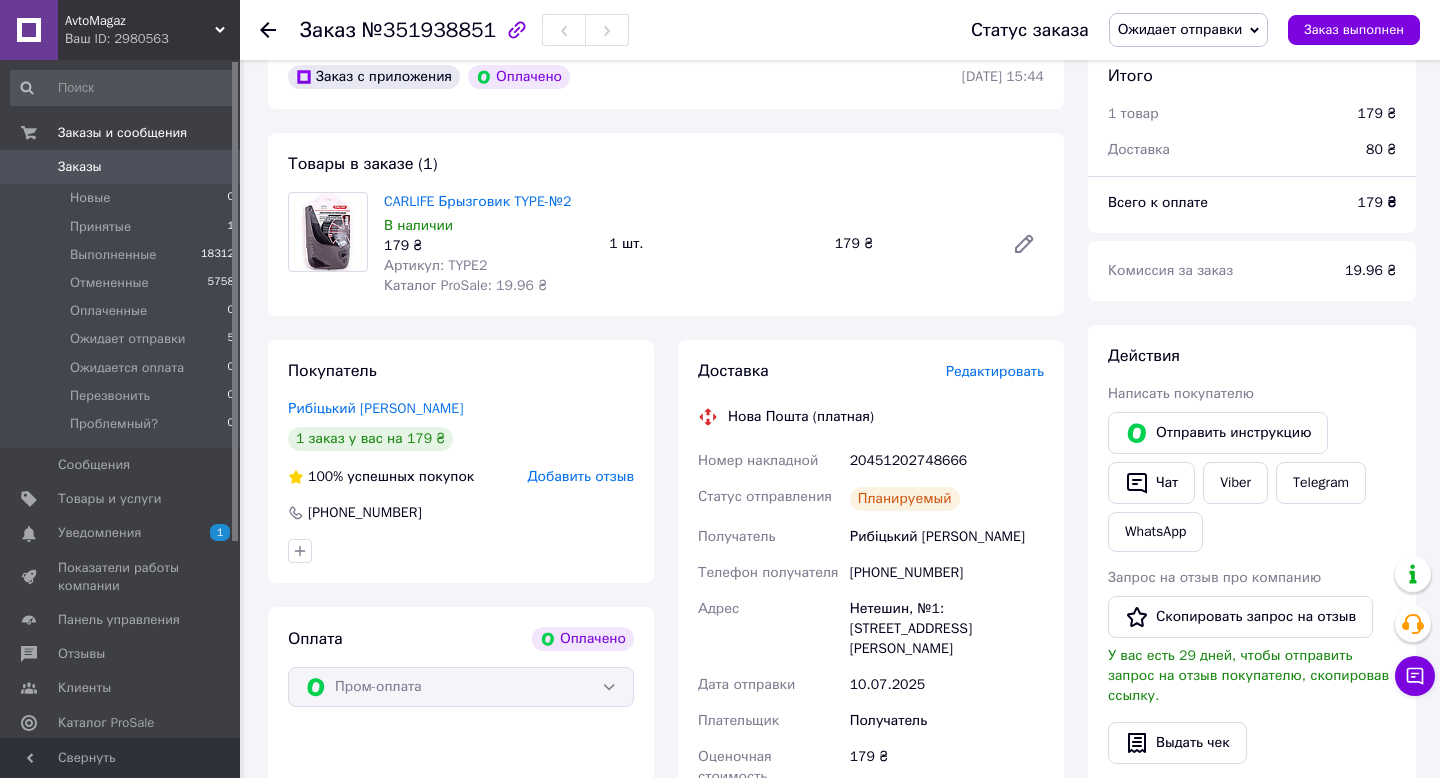click on "0" at bounding box center [212, 167] 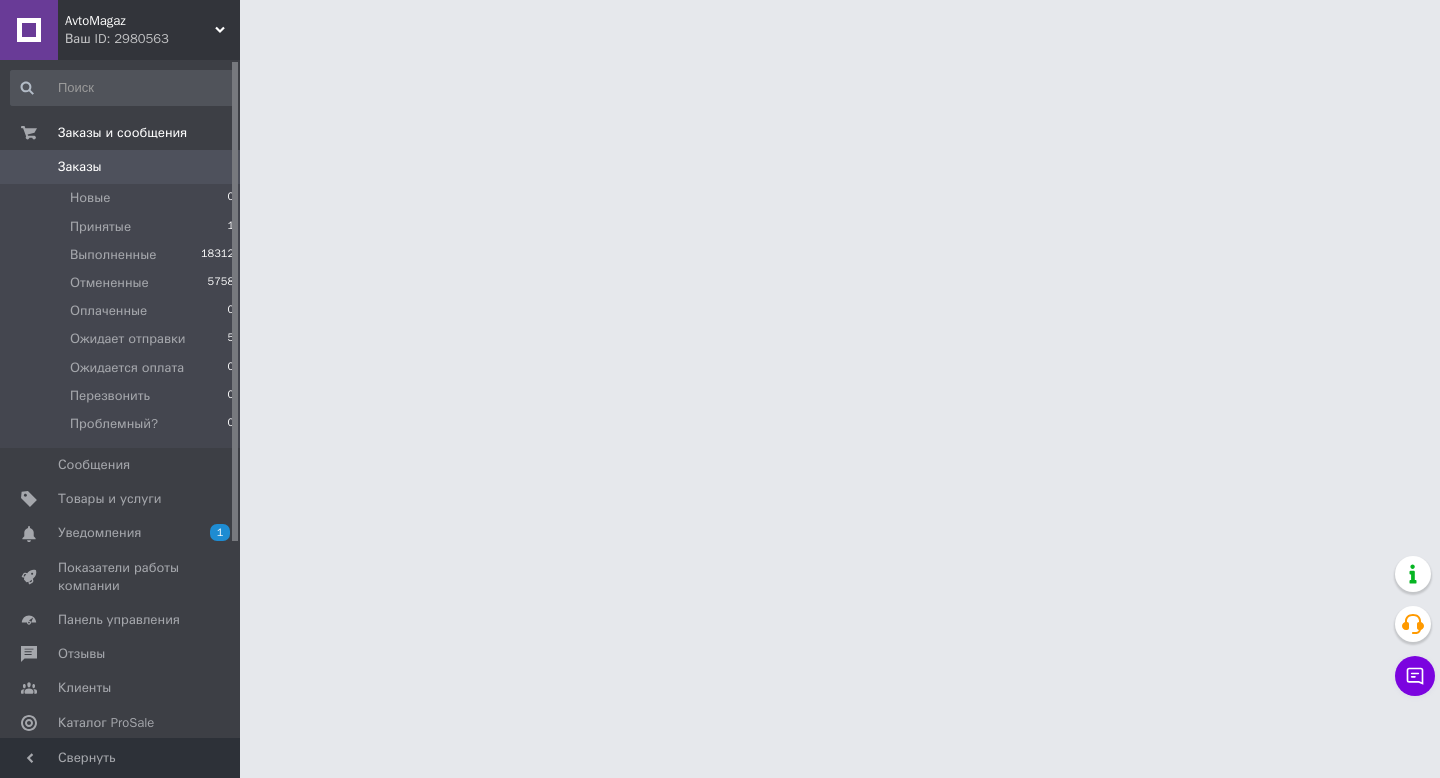 scroll, scrollTop: 0, scrollLeft: 0, axis: both 